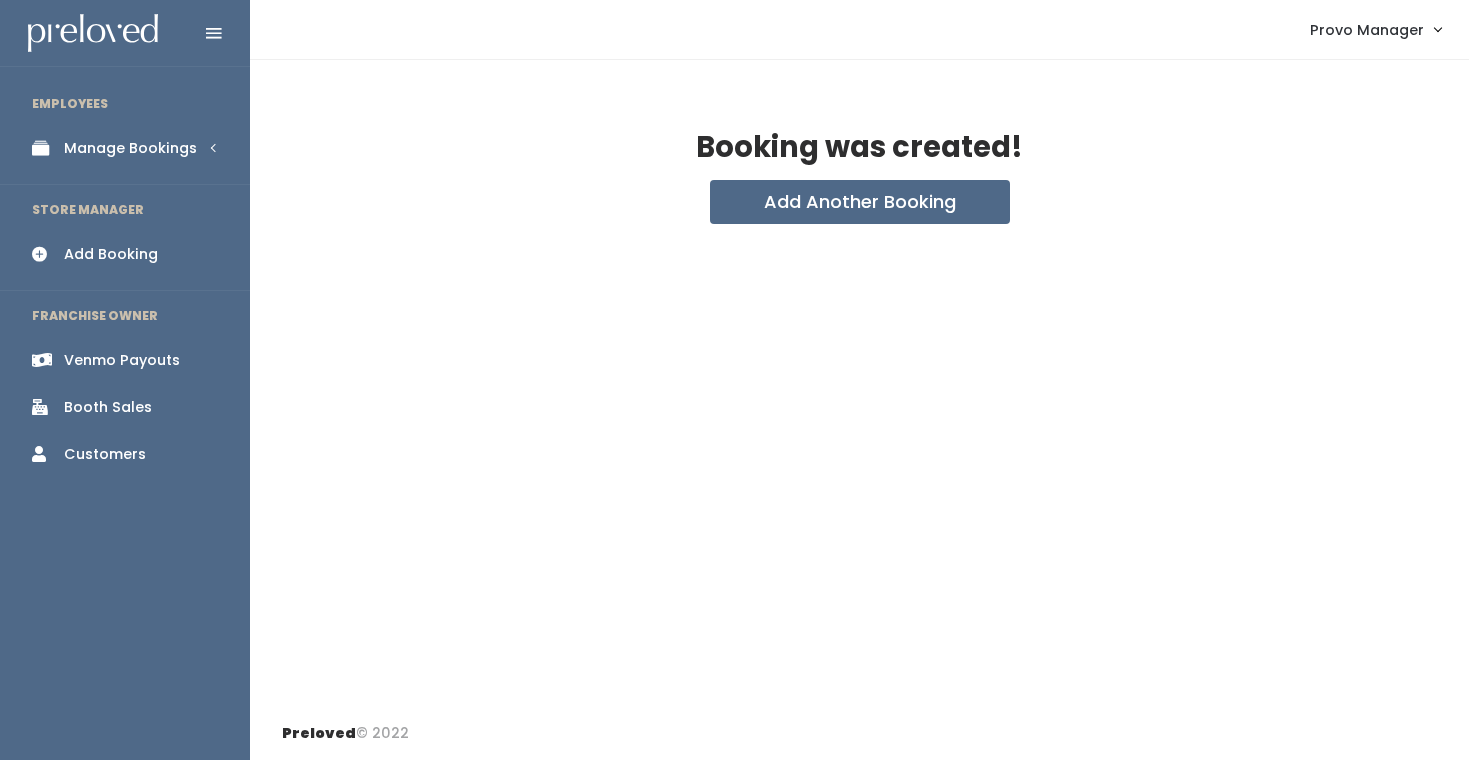 scroll, scrollTop: 0, scrollLeft: 0, axis: both 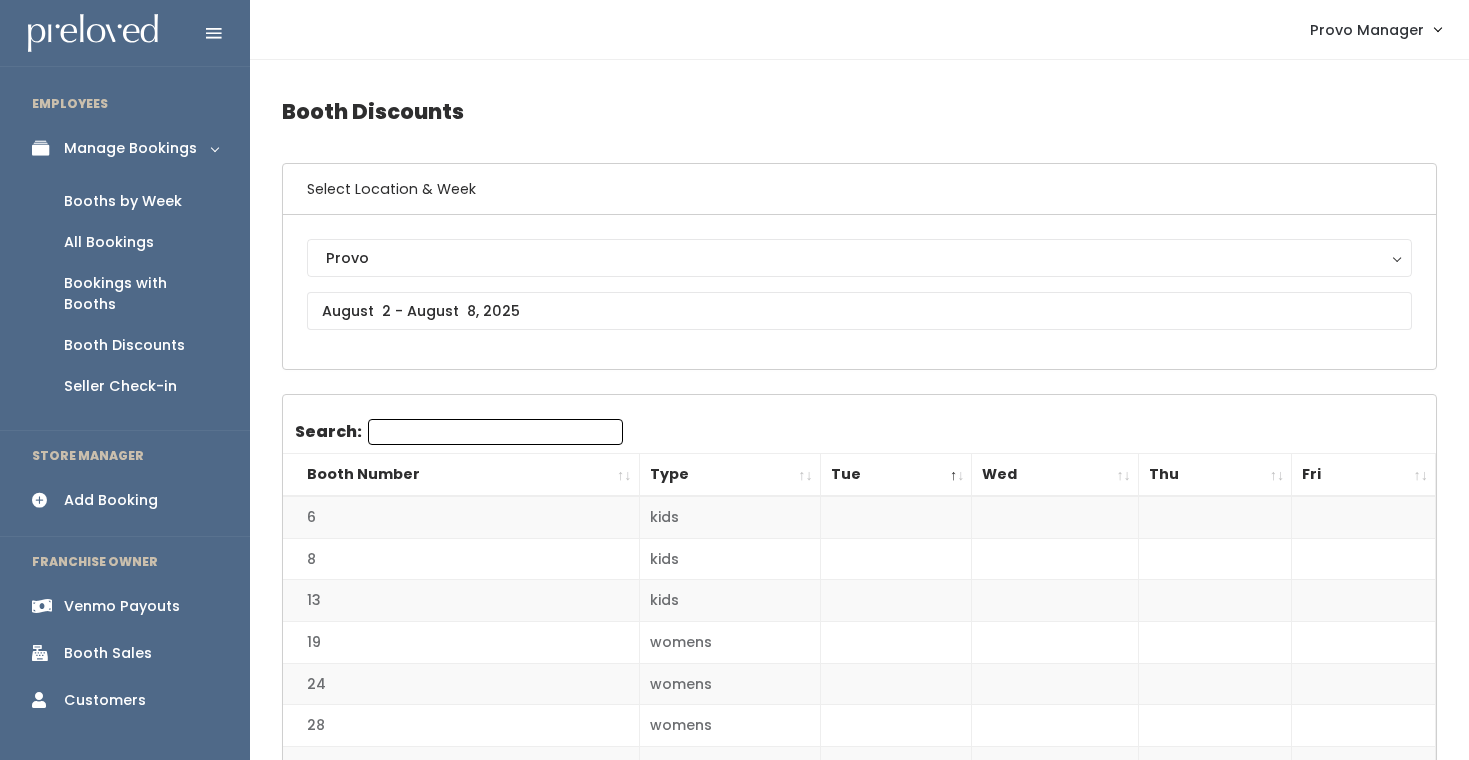 click on "Booths by Week" at bounding box center [123, 201] 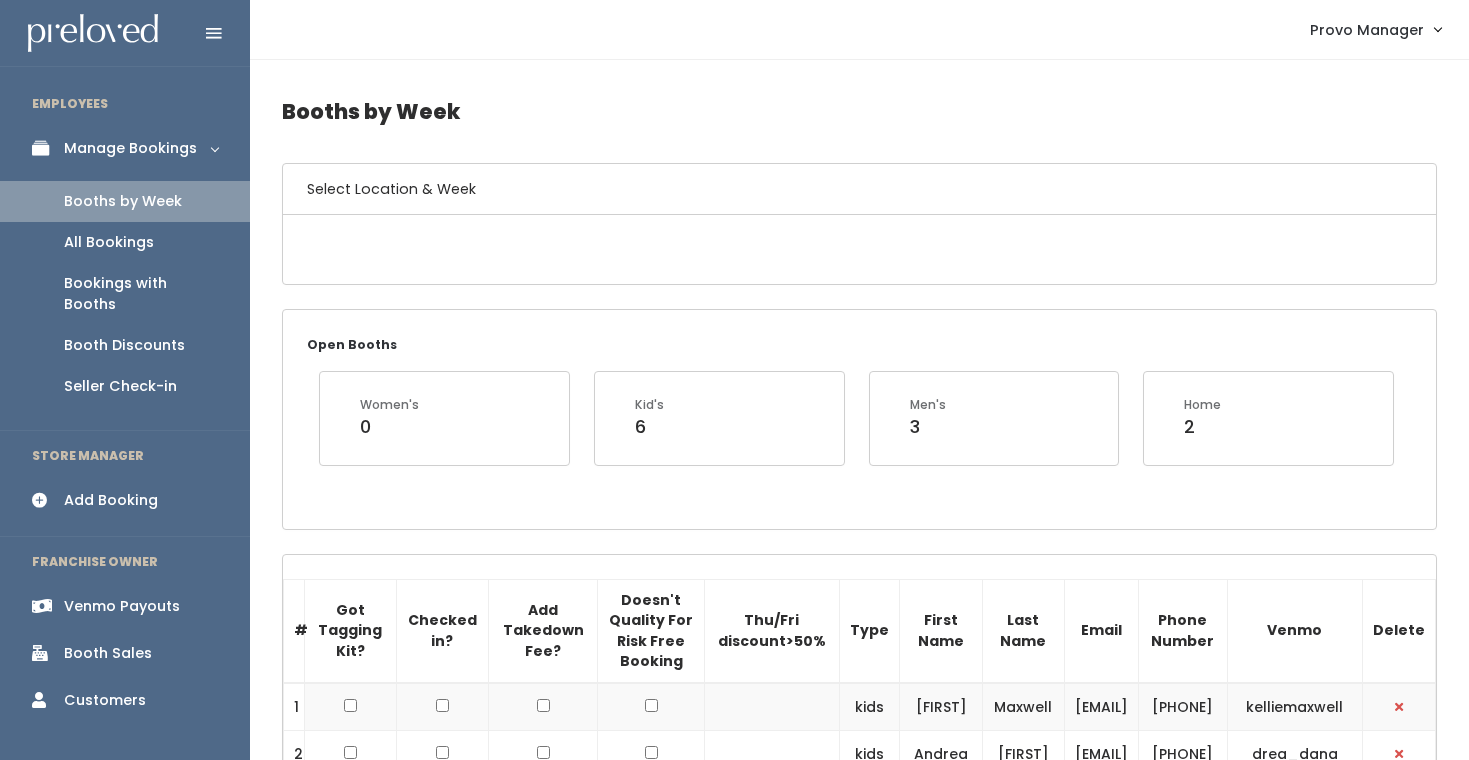 scroll, scrollTop: 0, scrollLeft: 0, axis: both 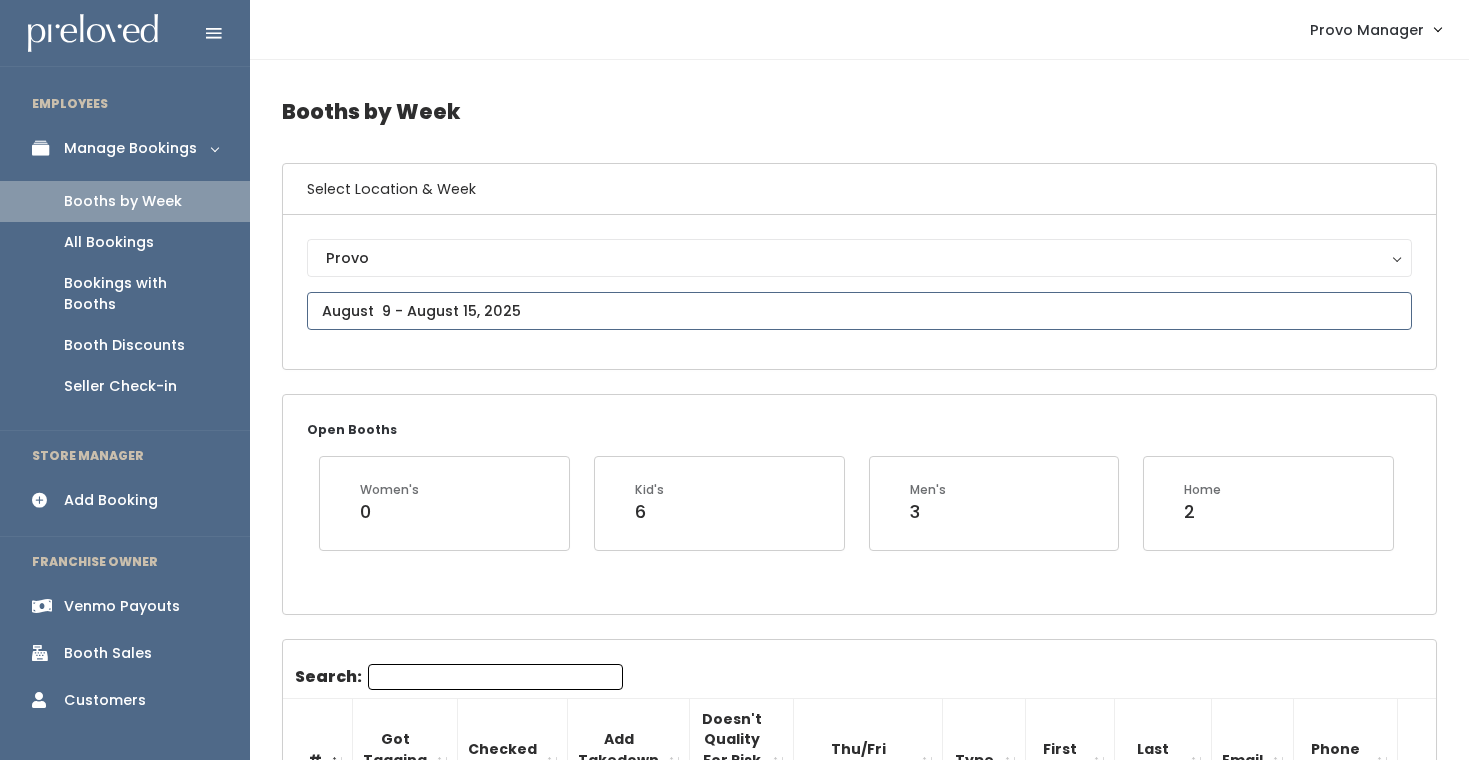 click at bounding box center (859, 311) 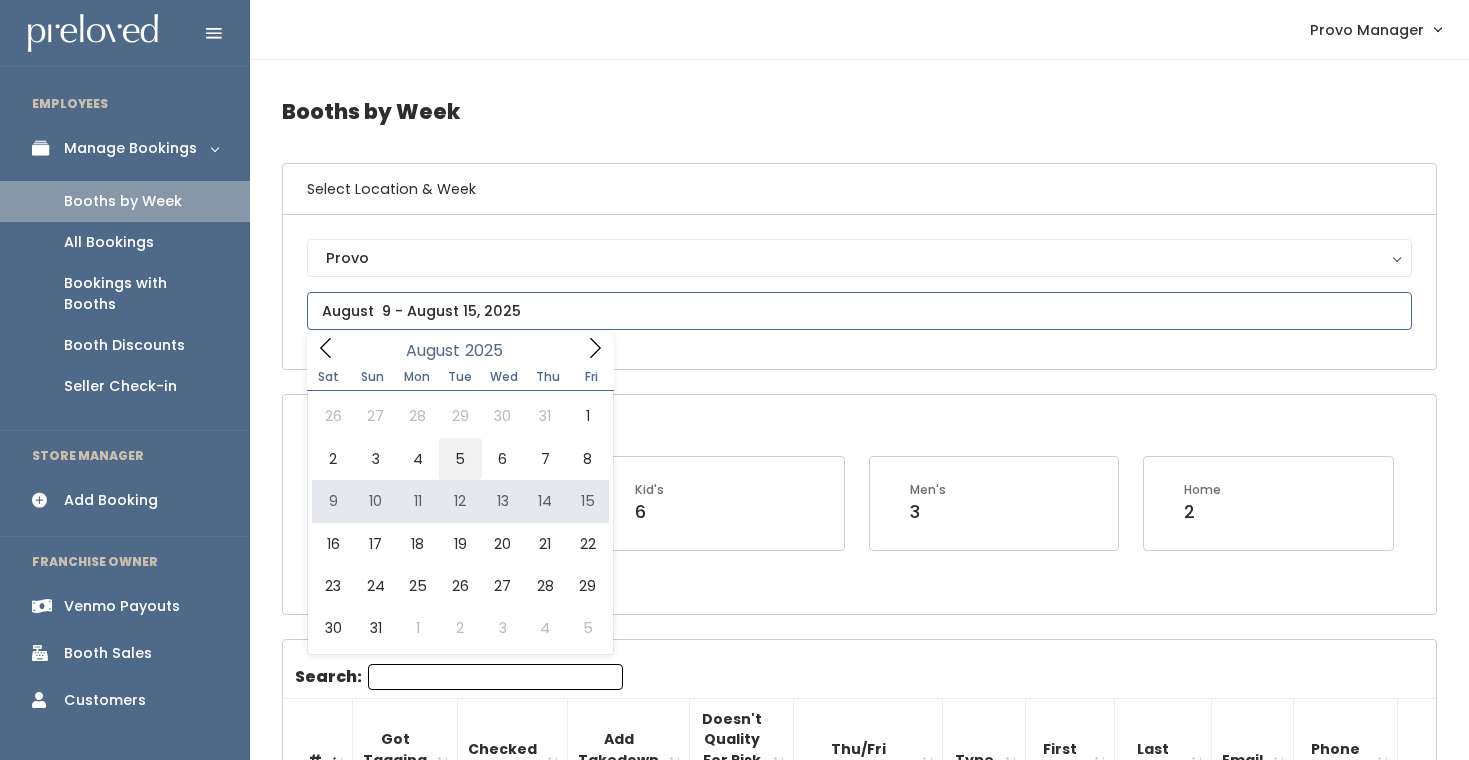 type on "August 2 to August 8" 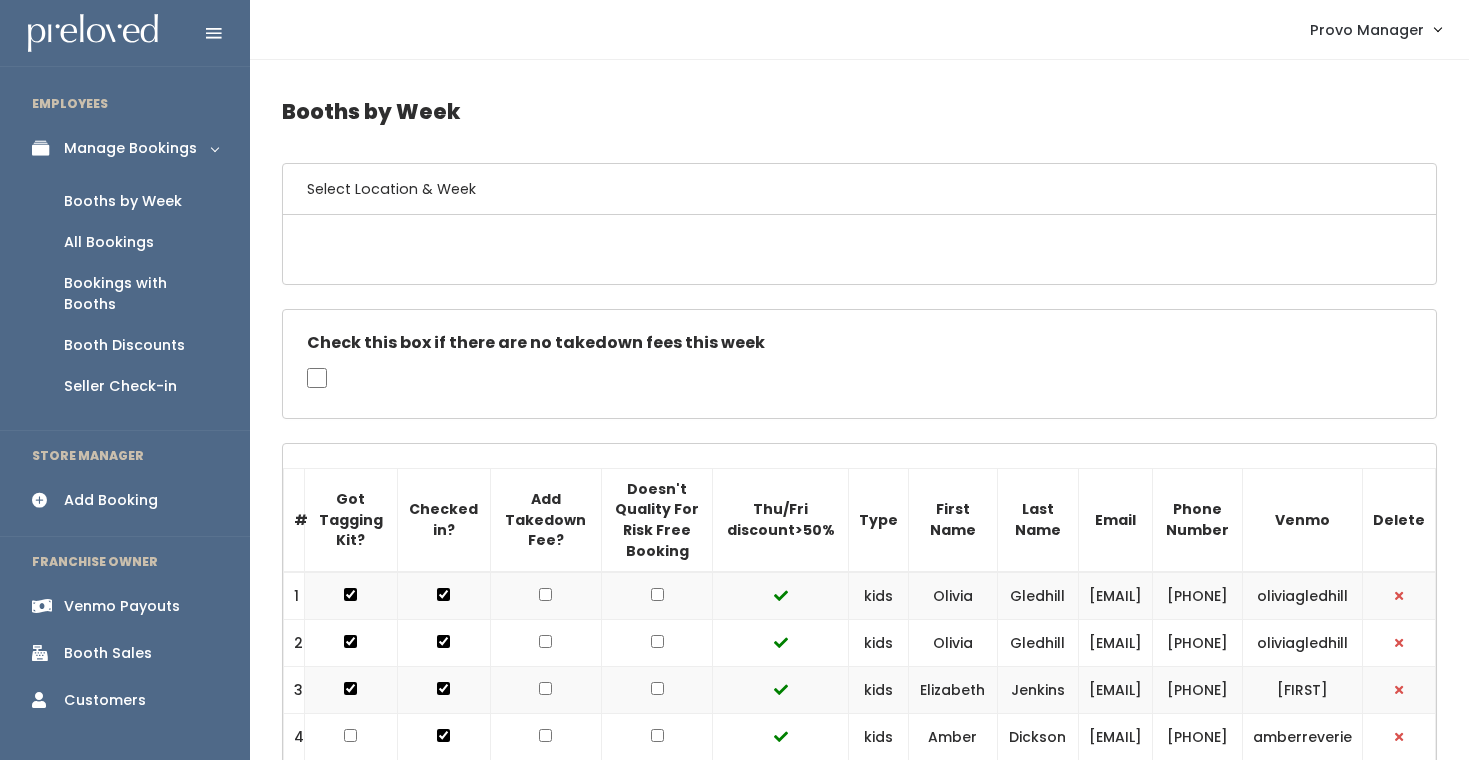 scroll, scrollTop: 0, scrollLeft: 0, axis: both 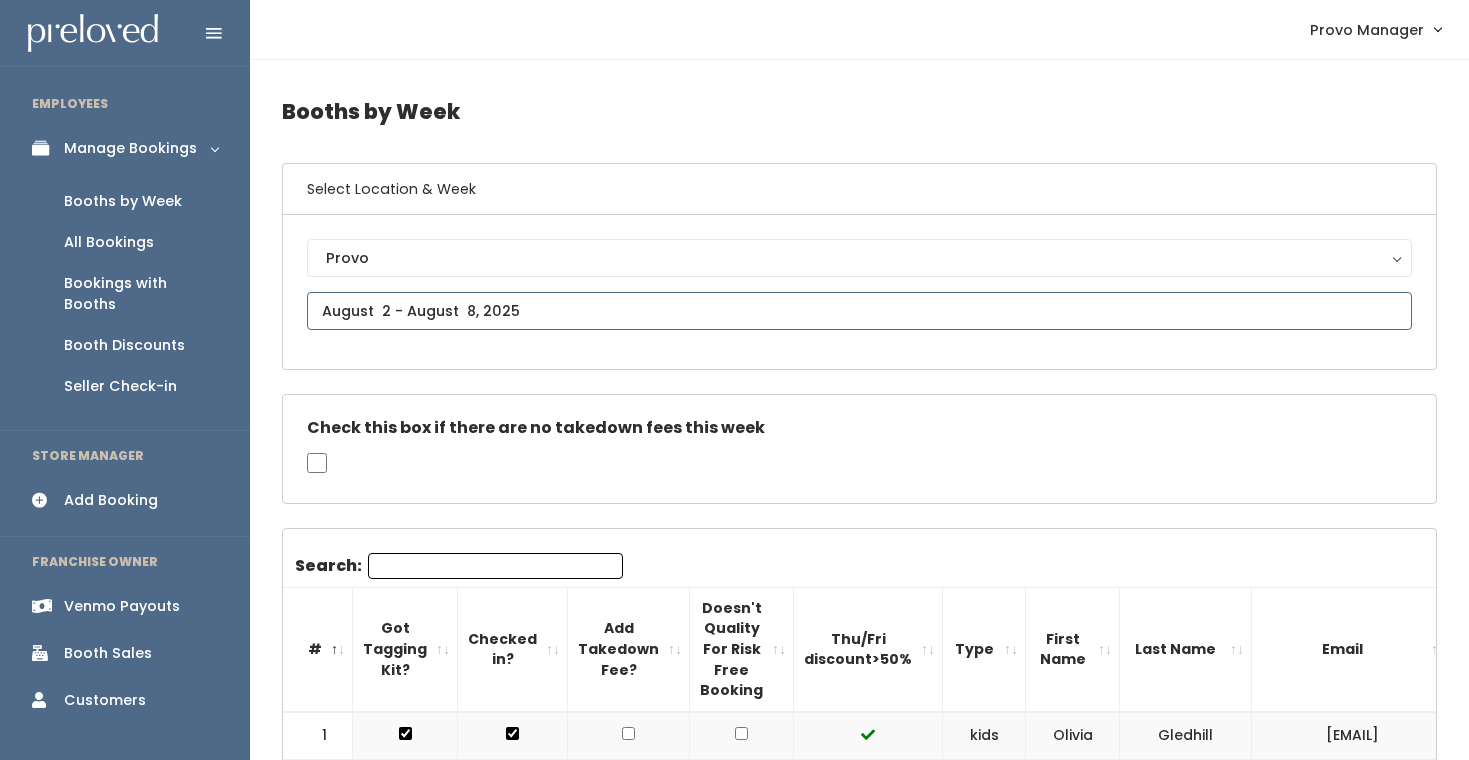 click at bounding box center (859, 311) 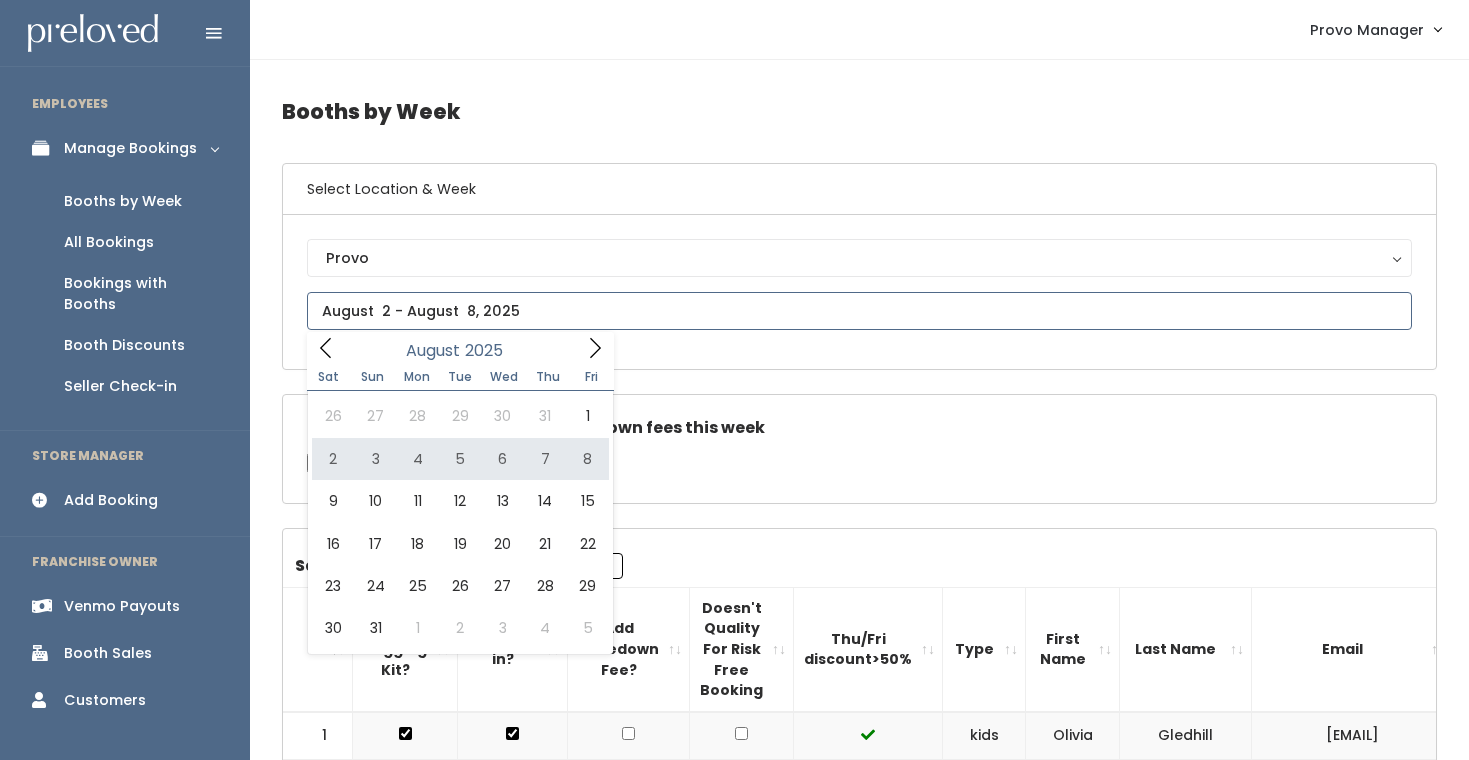 type on "August 2 to August 8" 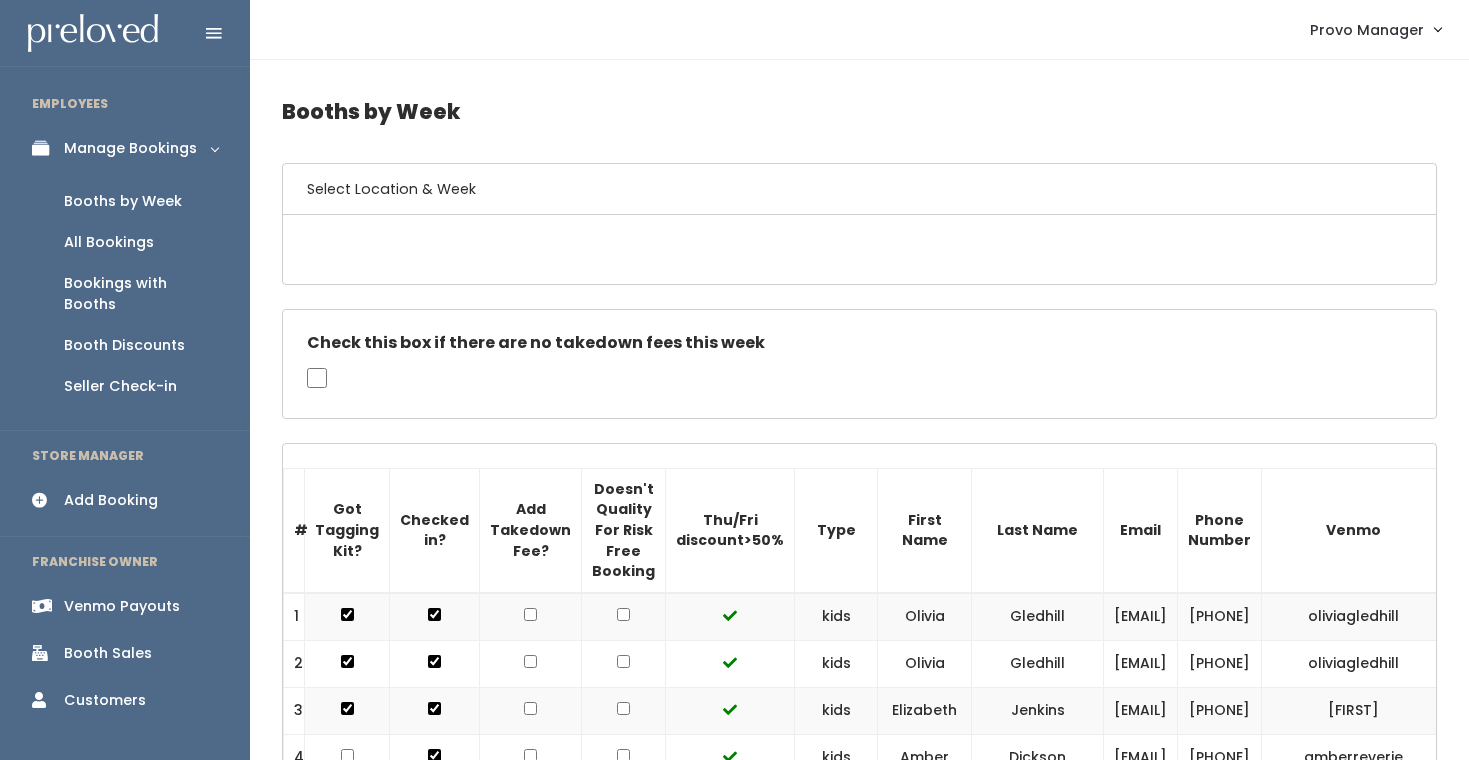 scroll, scrollTop: 0, scrollLeft: 0, axis: both 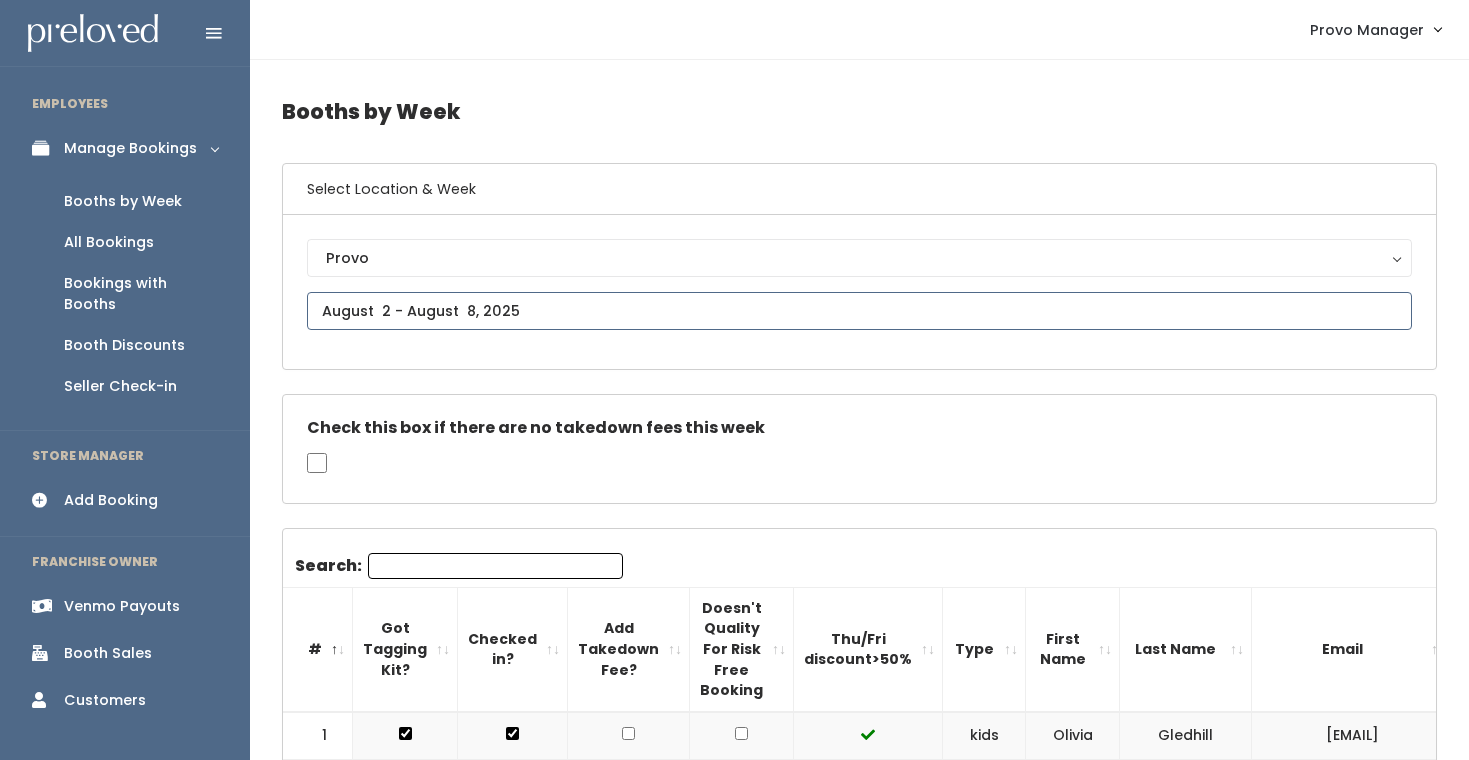 click at bounding box center (859, 311) 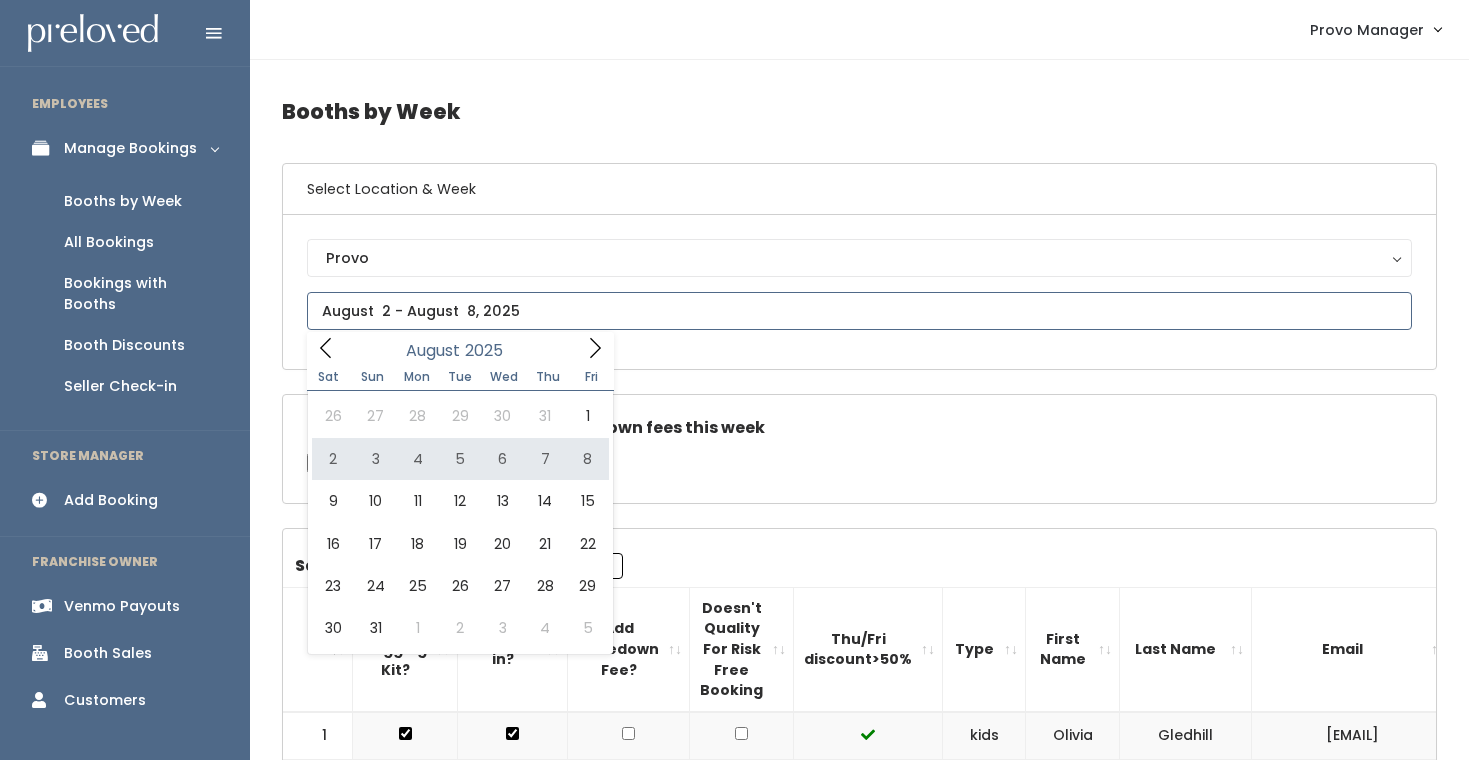 type on "August 2 to August 8" 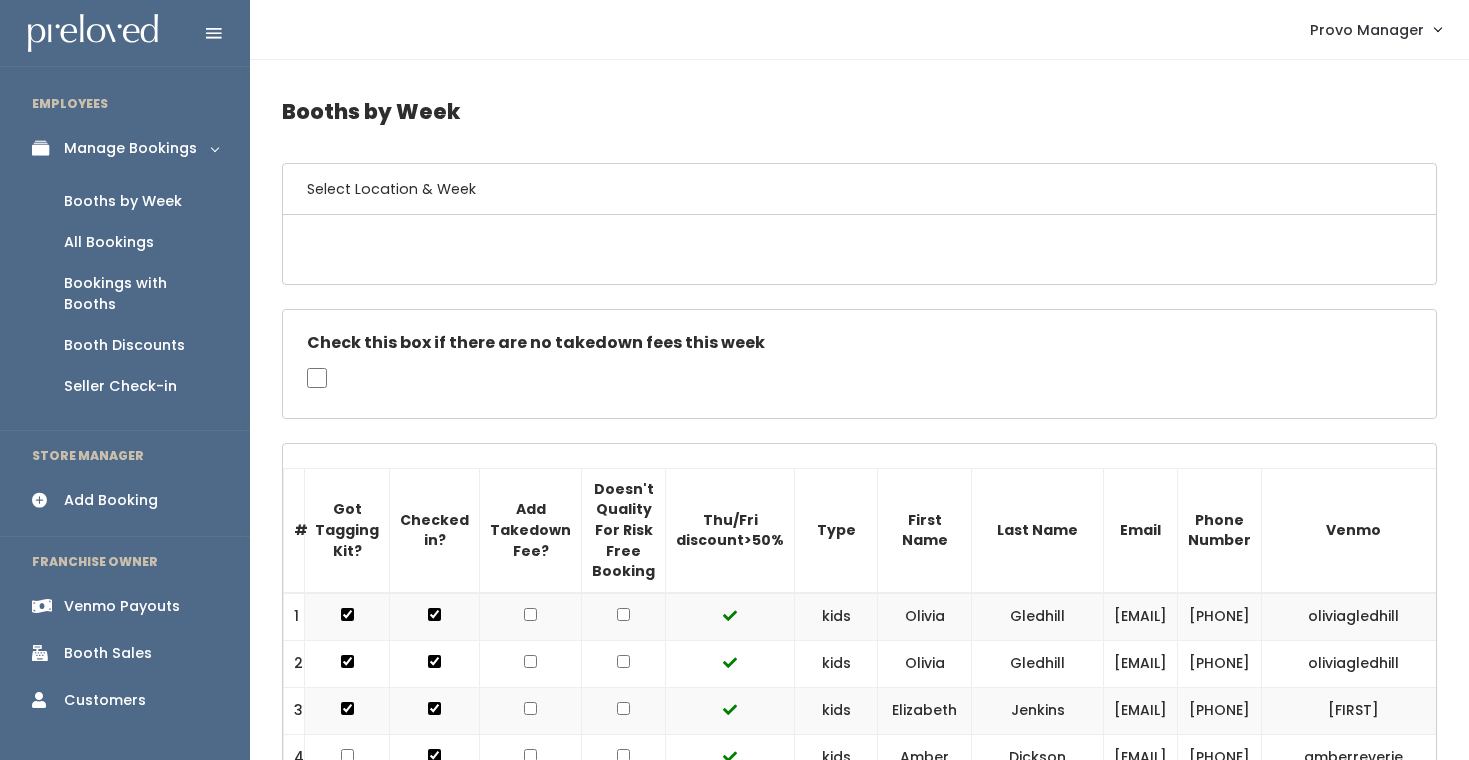 scroll, scrollTop: 0, scrollLeft: 0, axis: both 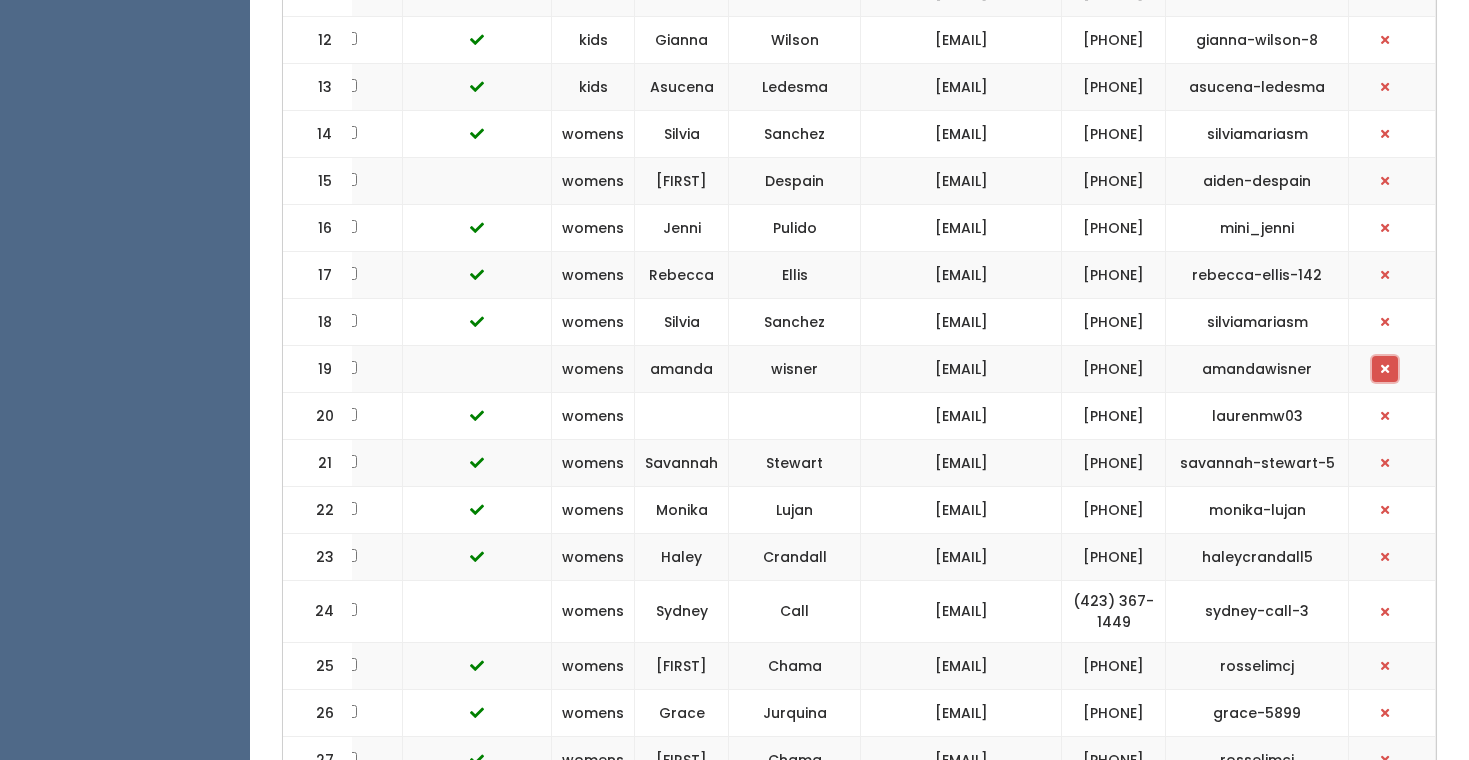 click at bounding box center [1385, 369] 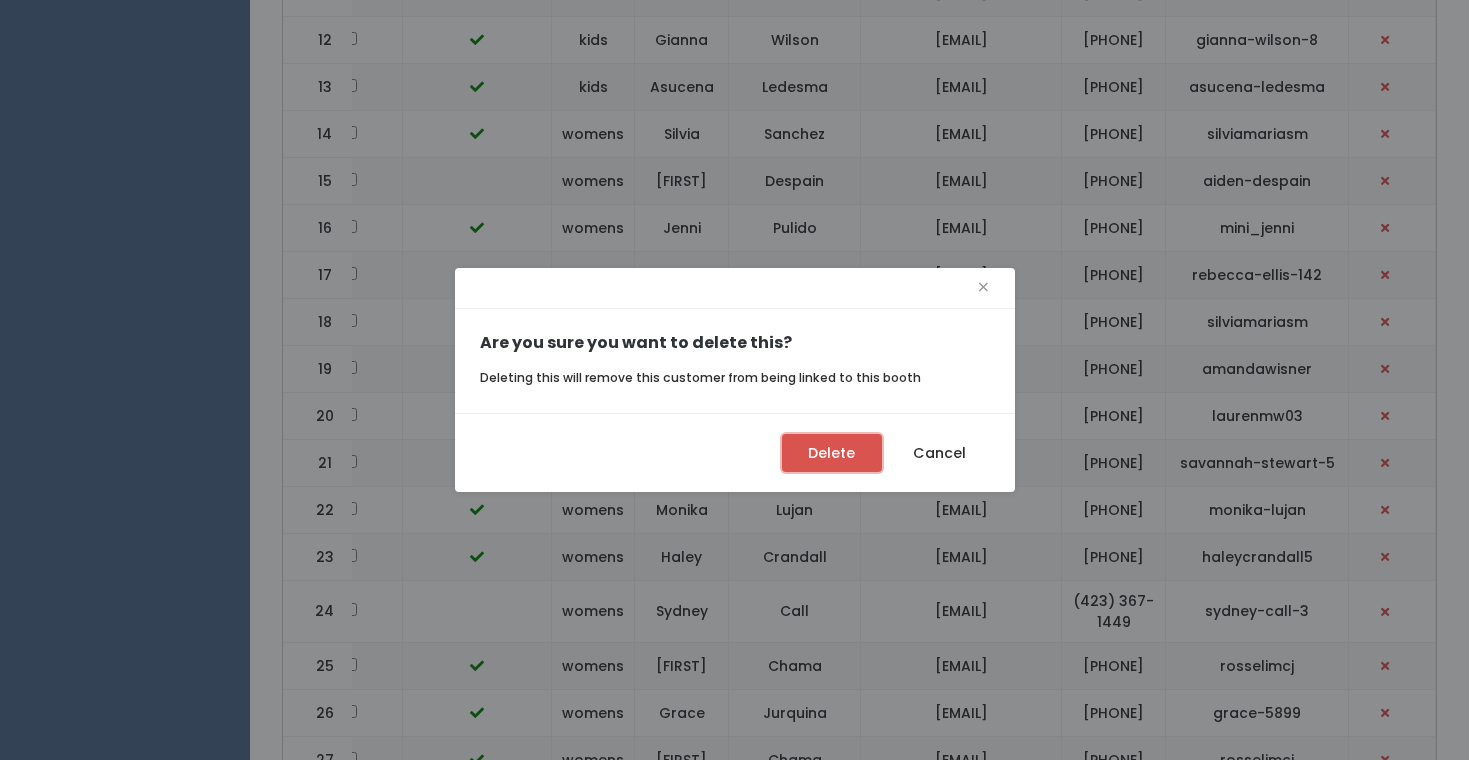 click on "Delete" at bounding box center [832, 453] 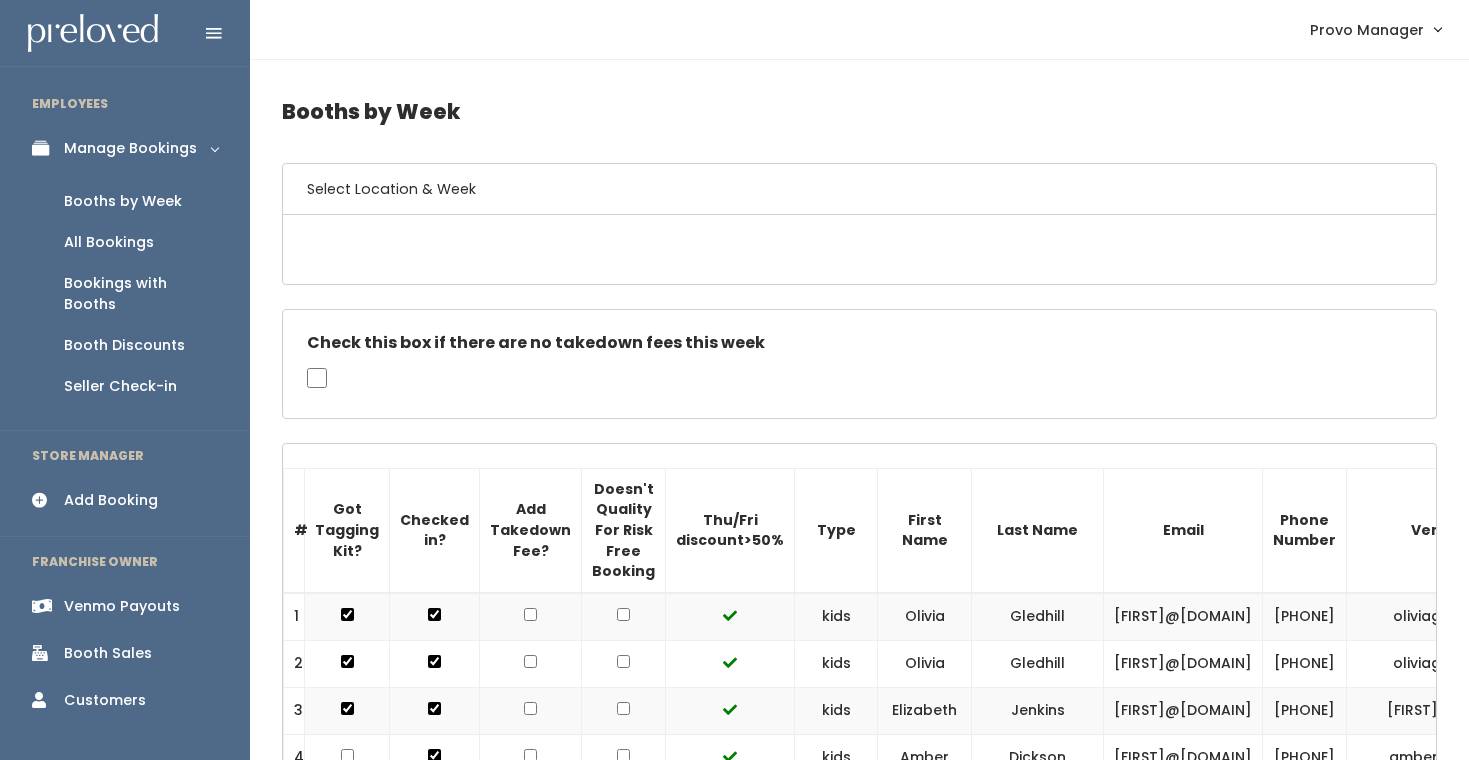 scroll, scrollTop: 1213, scrollLeft: 0, axis: vertical 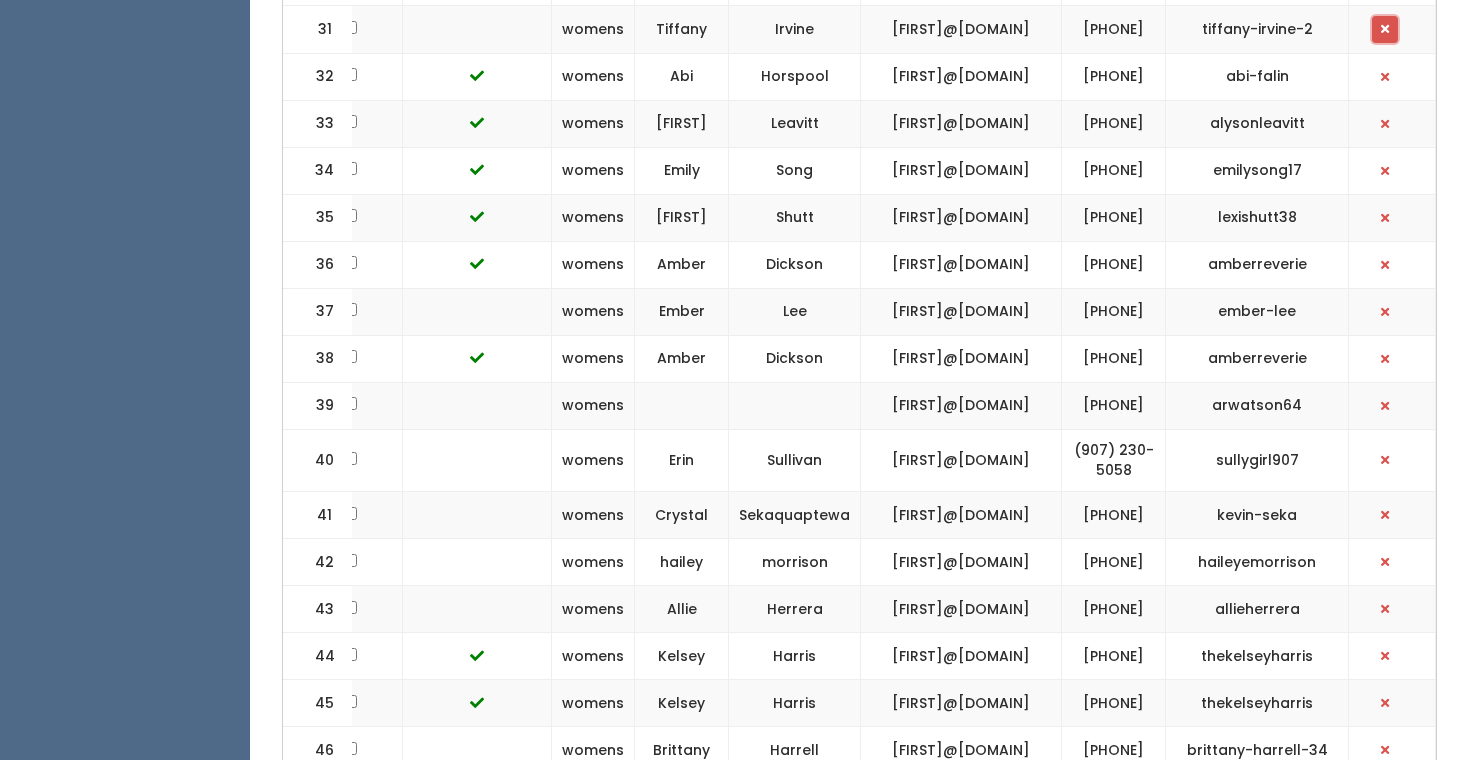 click at bounding box center (1385, 29) 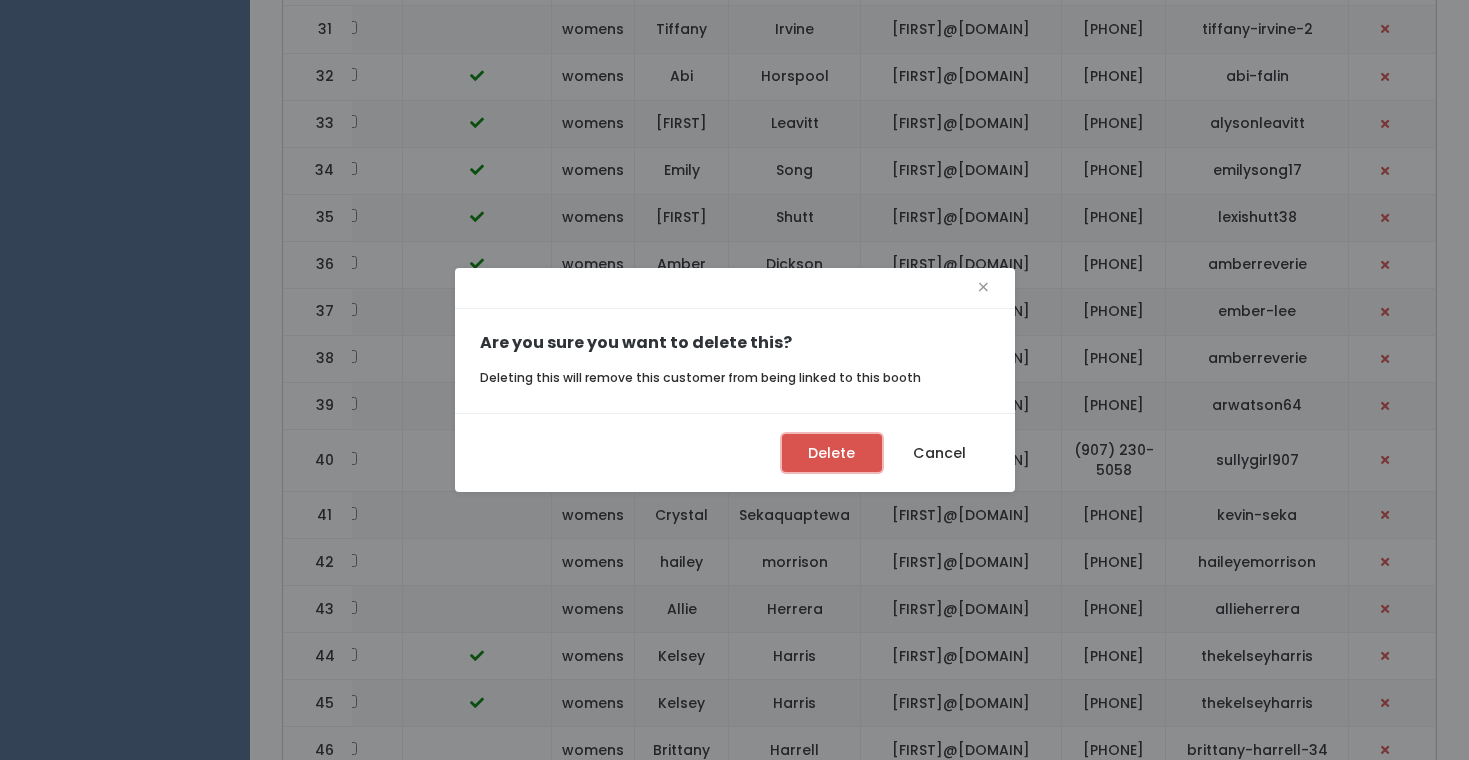 click on "Delete" at bounding box center (832, 453) 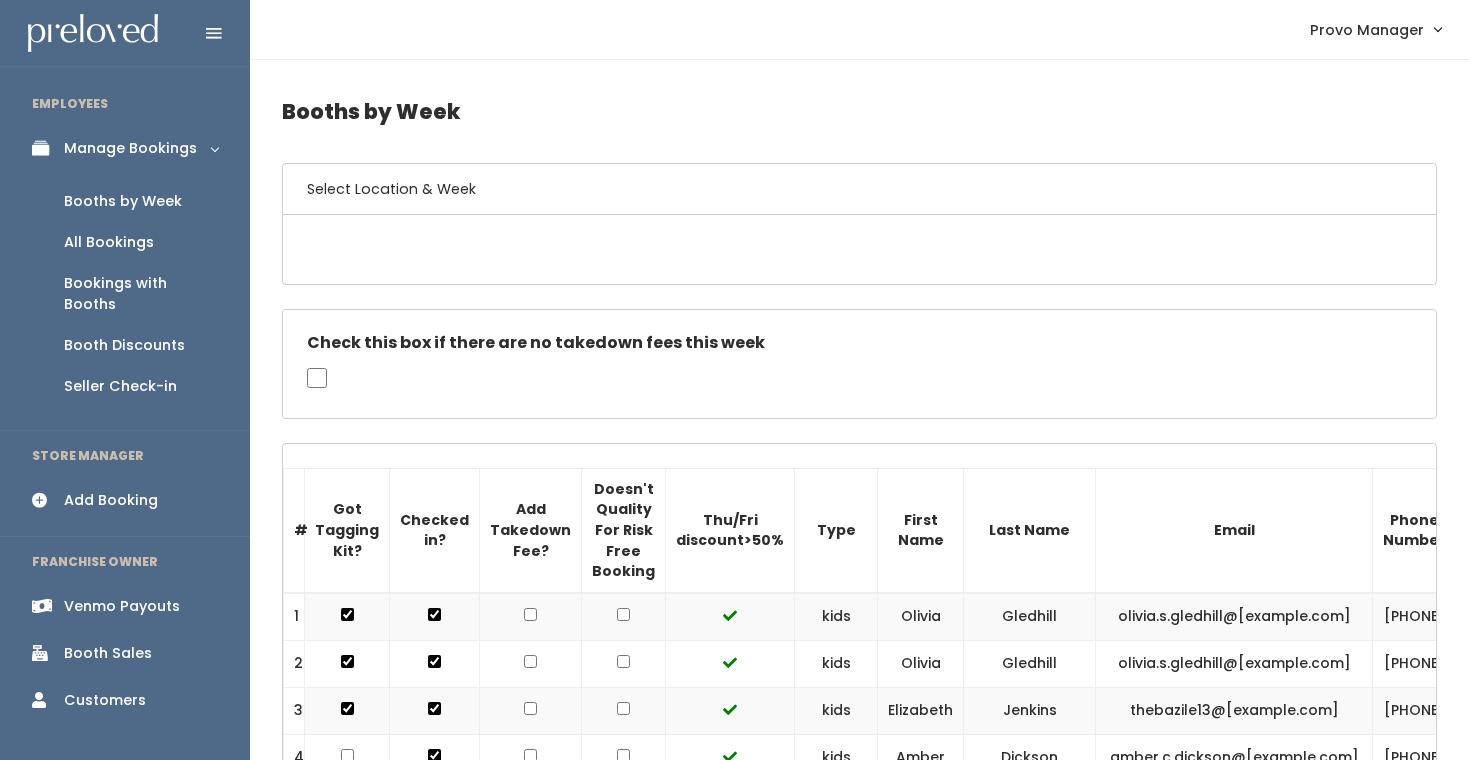 scroll, scrollTop: 0, scrollLeft: 0, axis: both 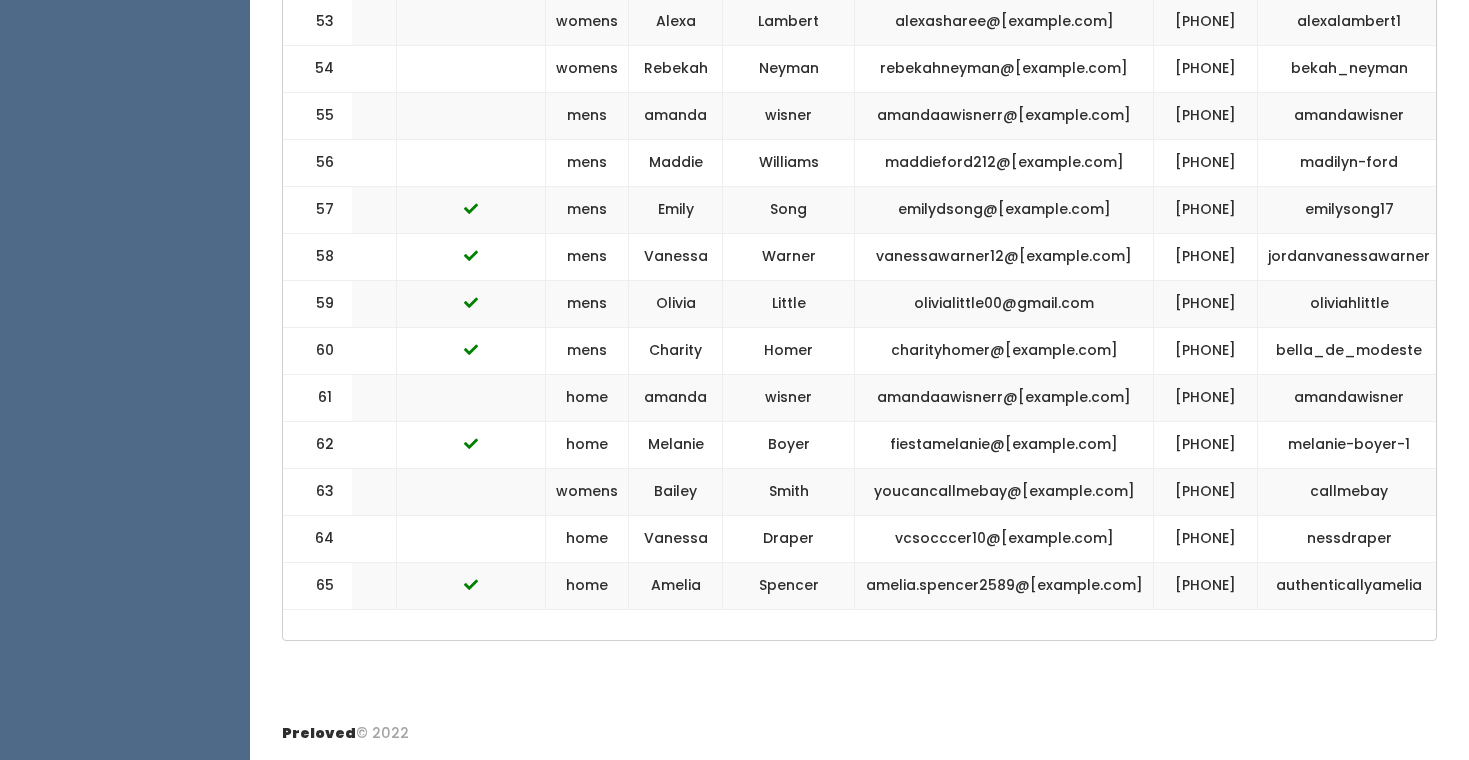 click at bounding box center (1477, 116) 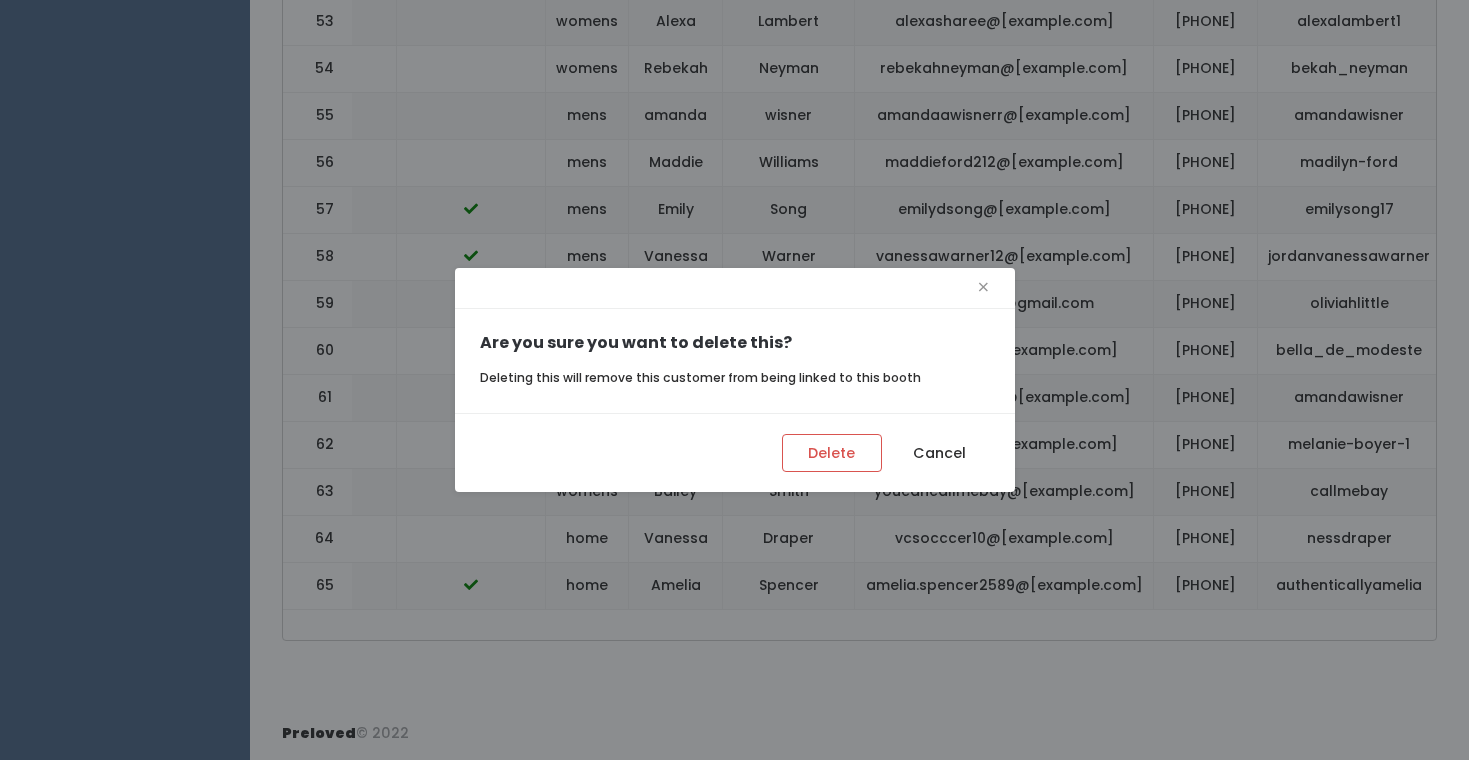click on "Delete
Cancel" at bounding box center [735, 452] 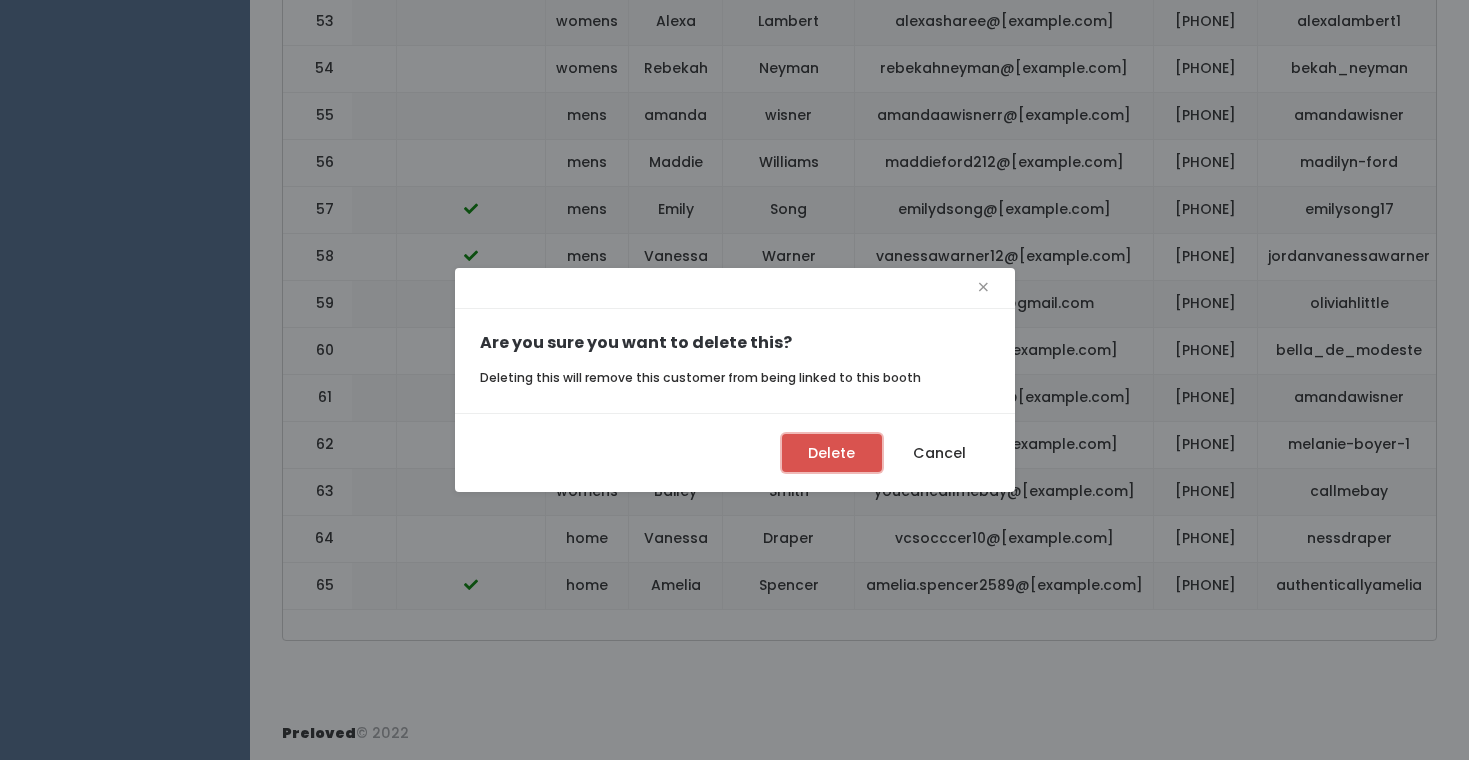 click on "Delete" at bounding box center (832, 453) 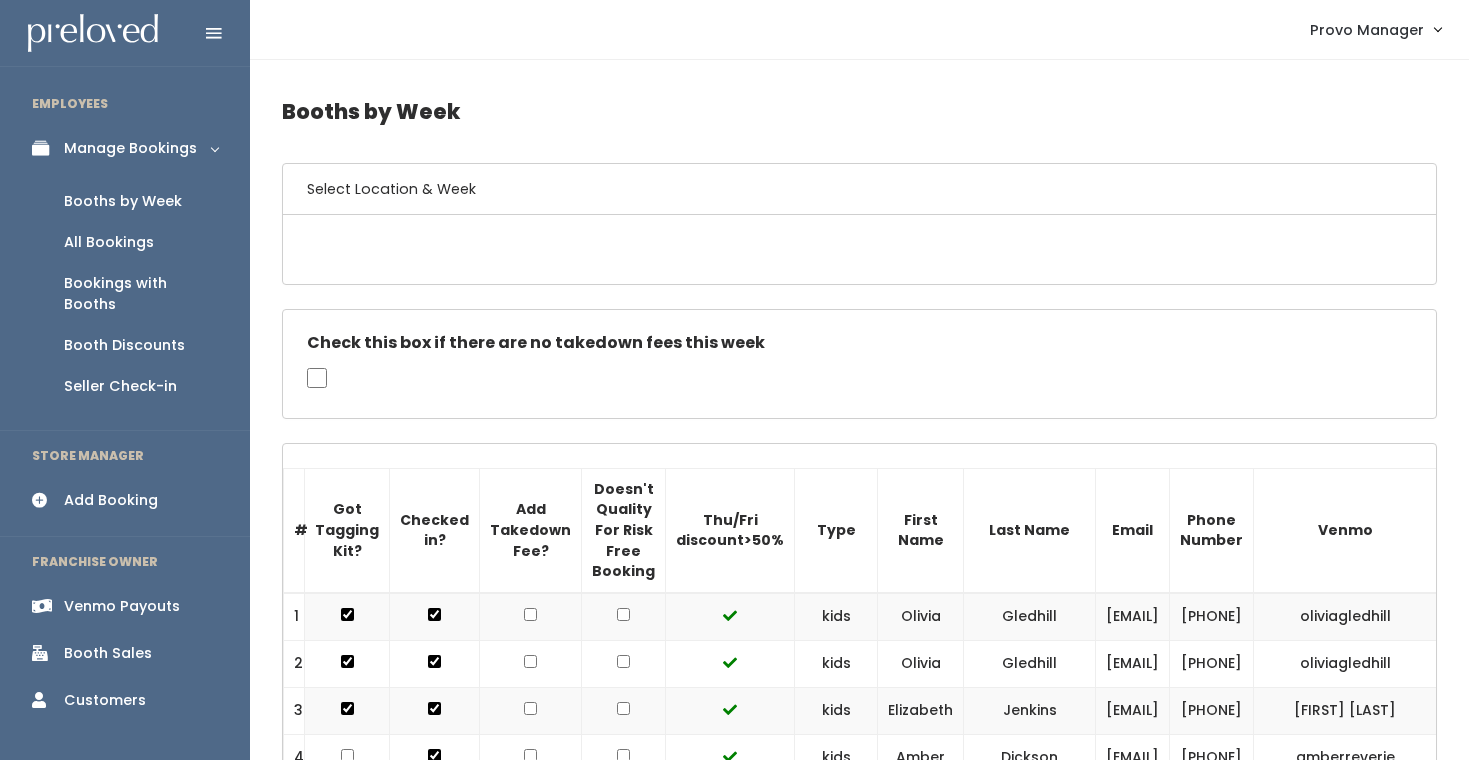 scroll, scrollTop: 0, scrollLeft: 0, axis: both 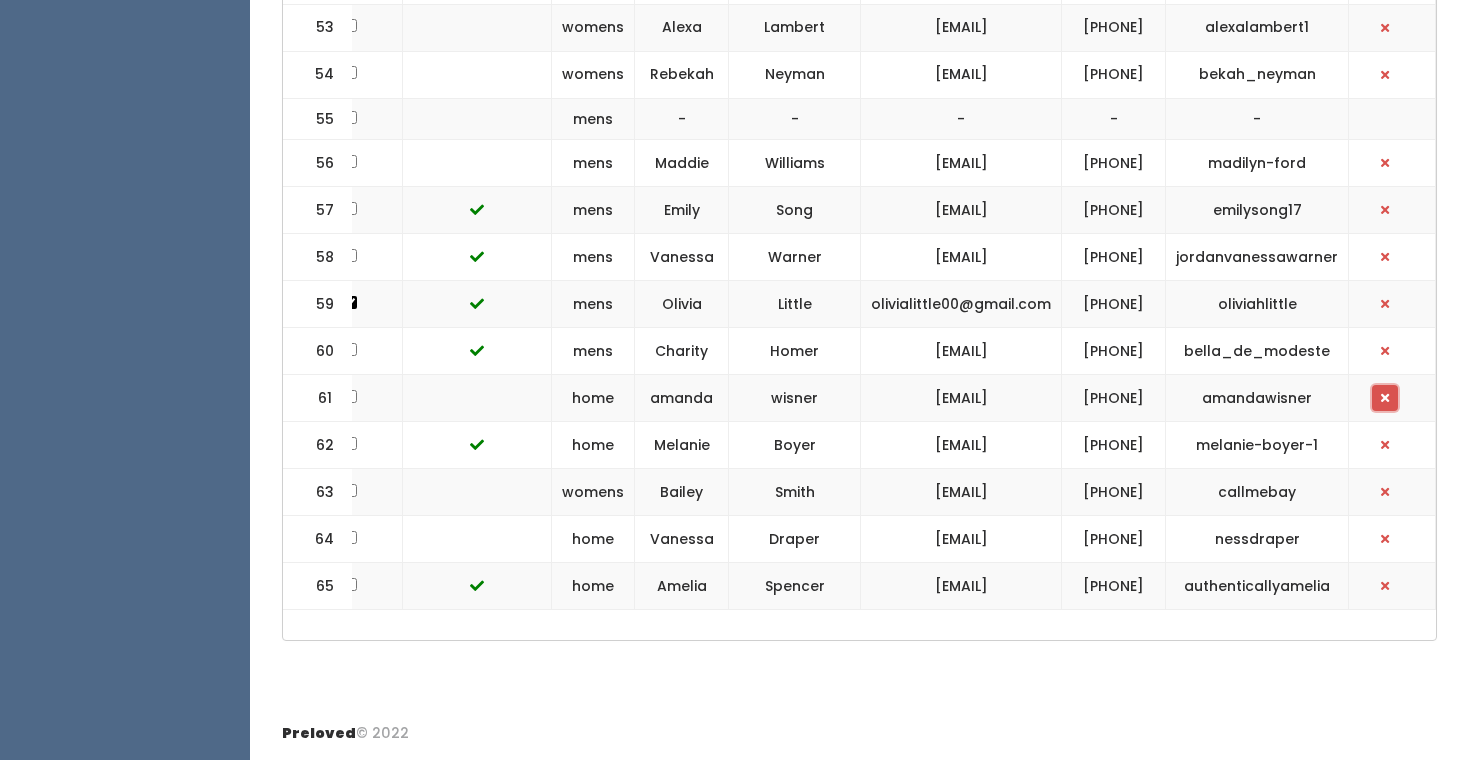 click at bounding box center [1385, 398] 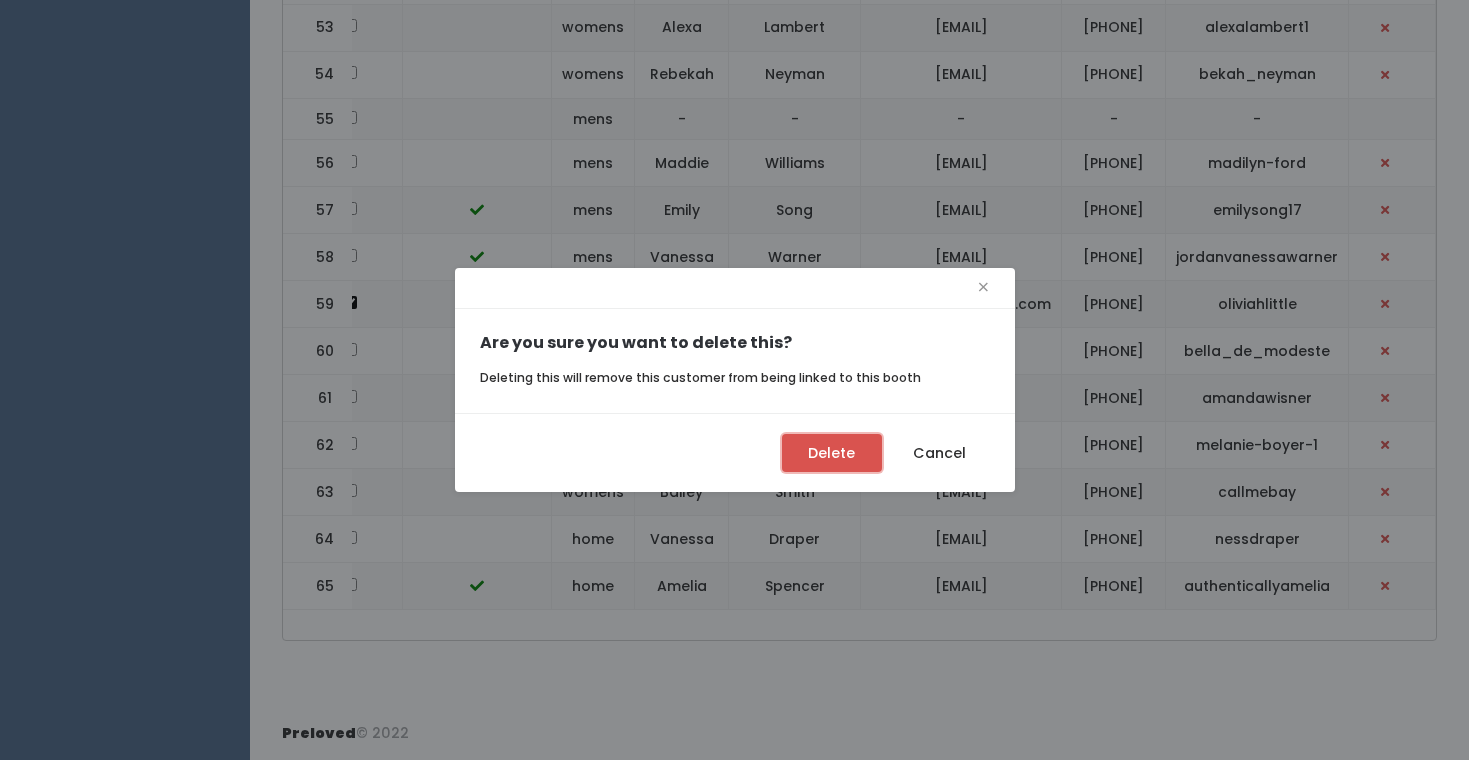 click on "Delete" at bounding box center [832, 453] 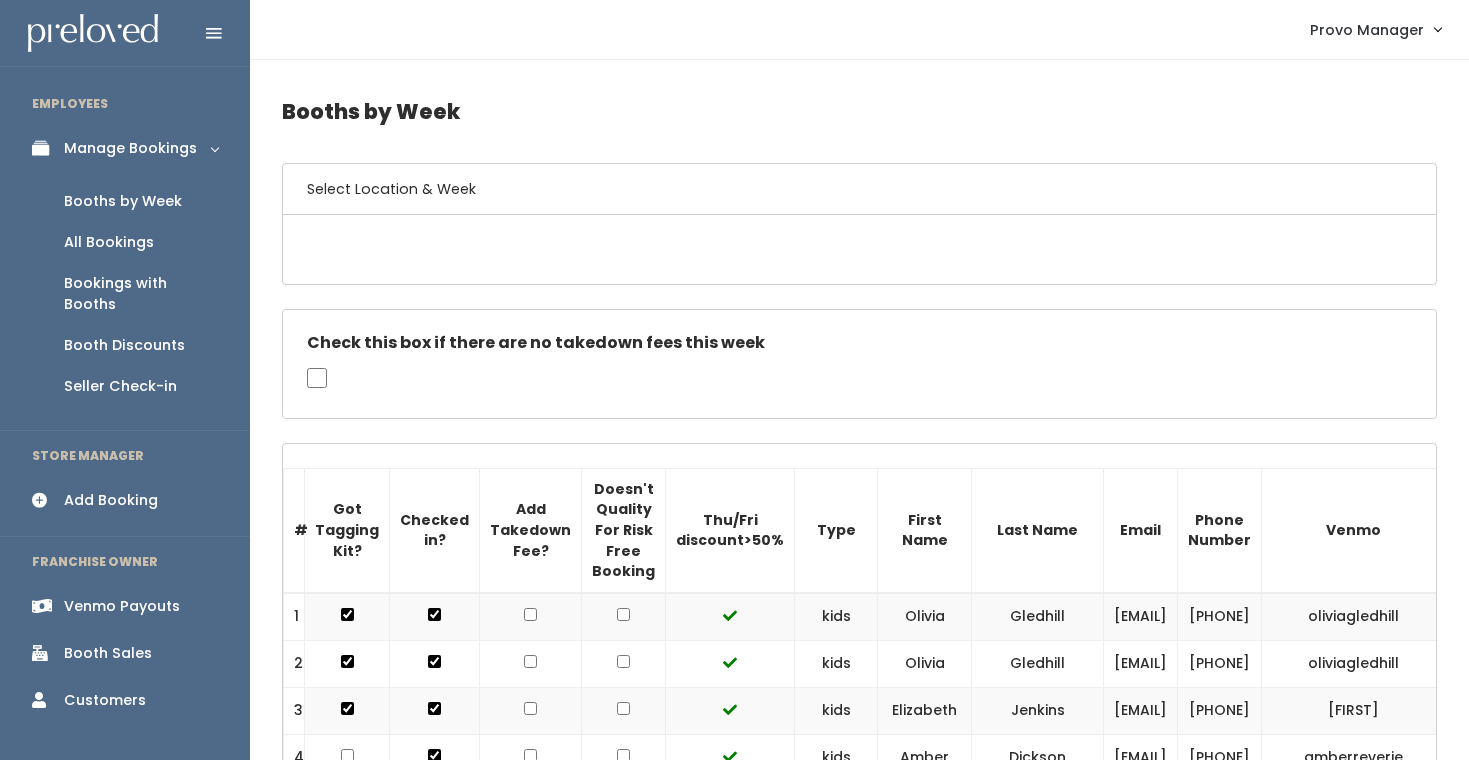 scroll, scrollTop: 0, scrollLeft: 0, axis: both 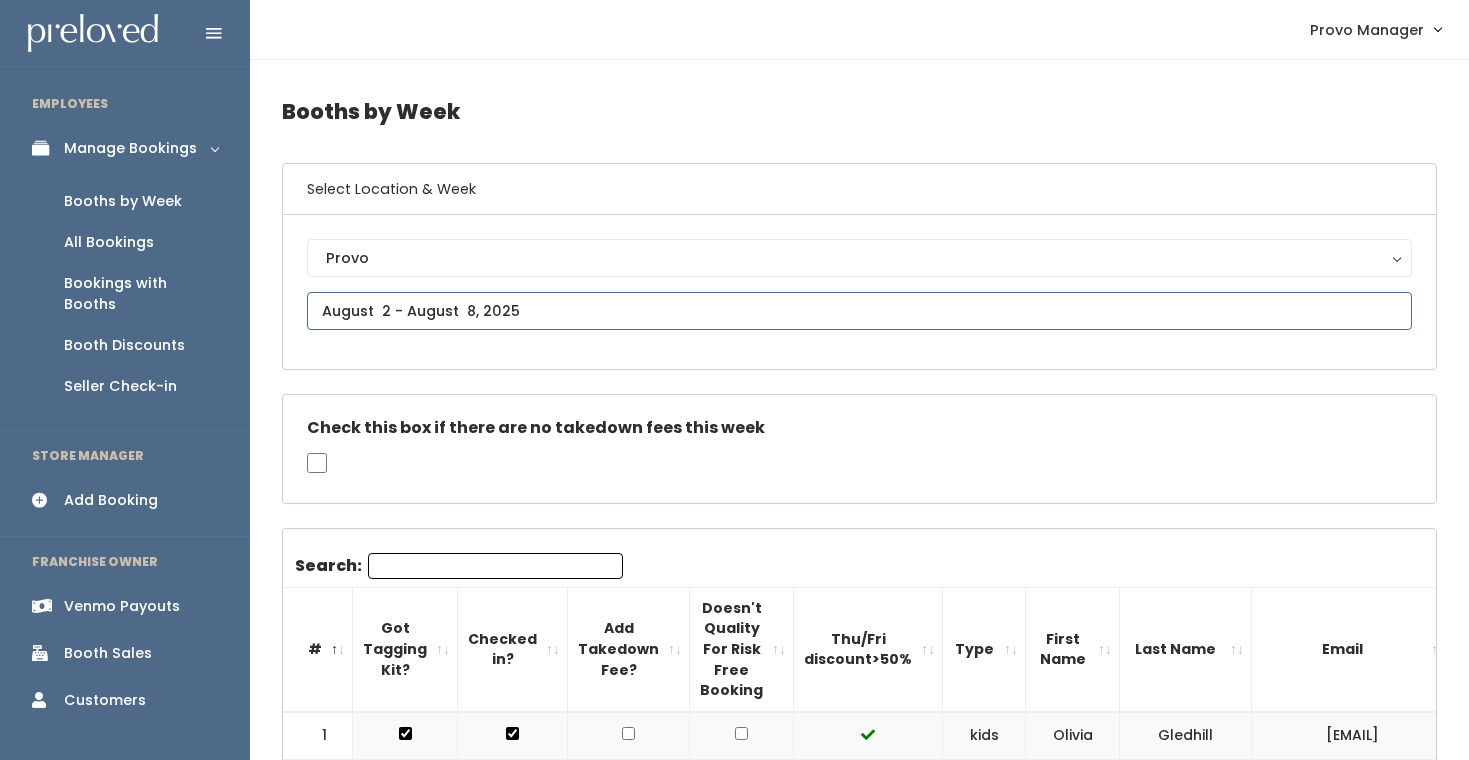 click at bounding box center (859, 311) 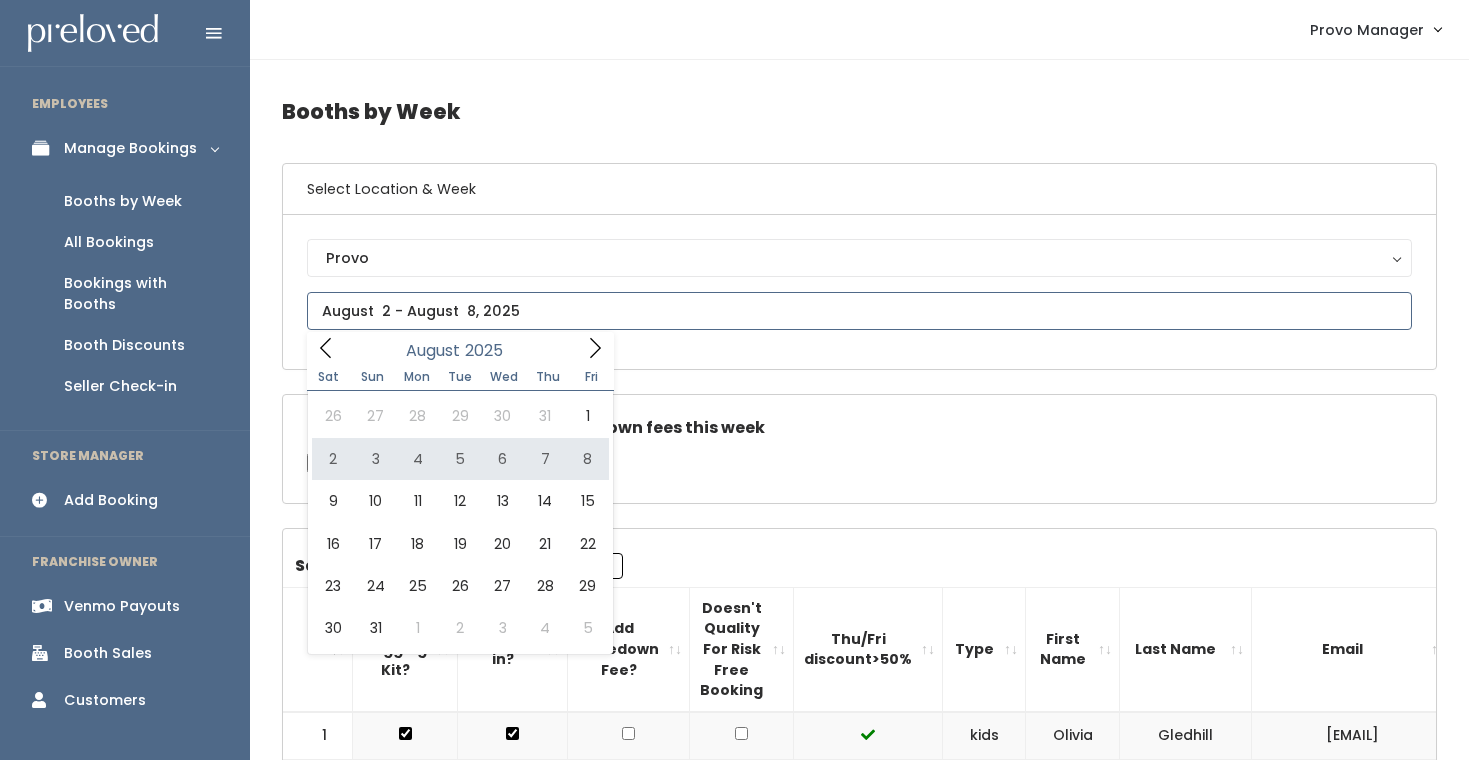 type on "August 2 to August 8" 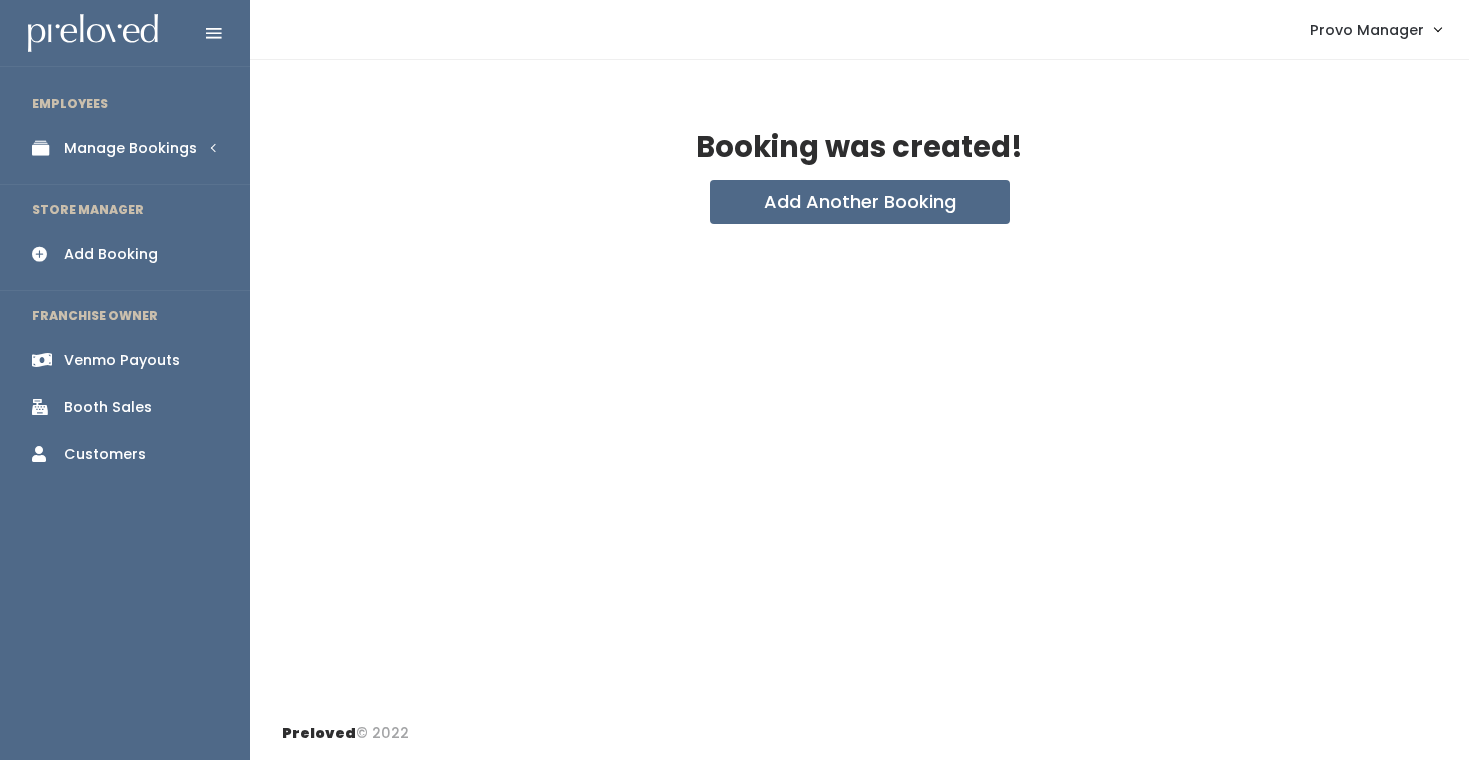 scroll, scrollTop: 0, scrollLeft: 0, axis: both 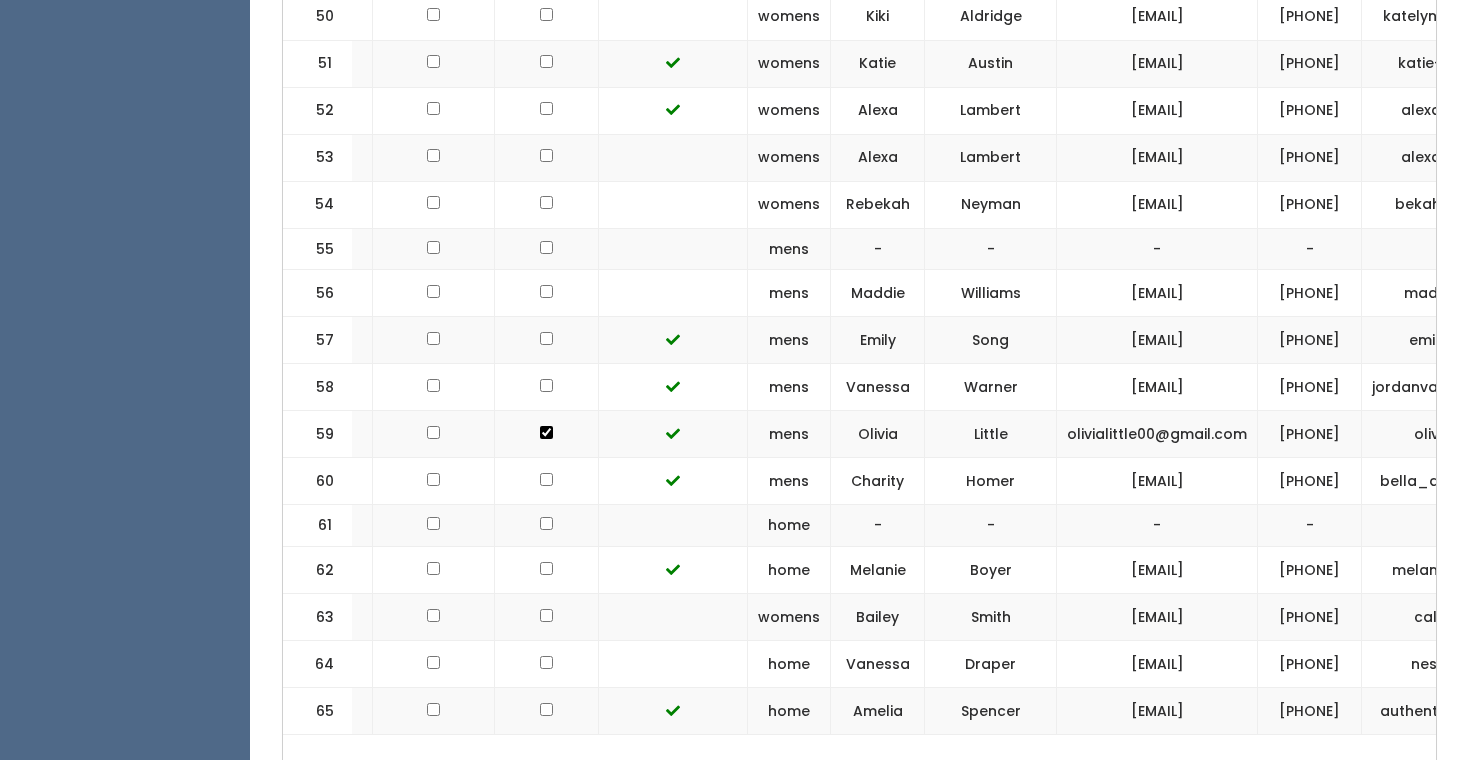 drag, startPoint x: 1358, startPoint y: 574, endPoint x: 1279, endPoint y: 544, distance: 84.50444 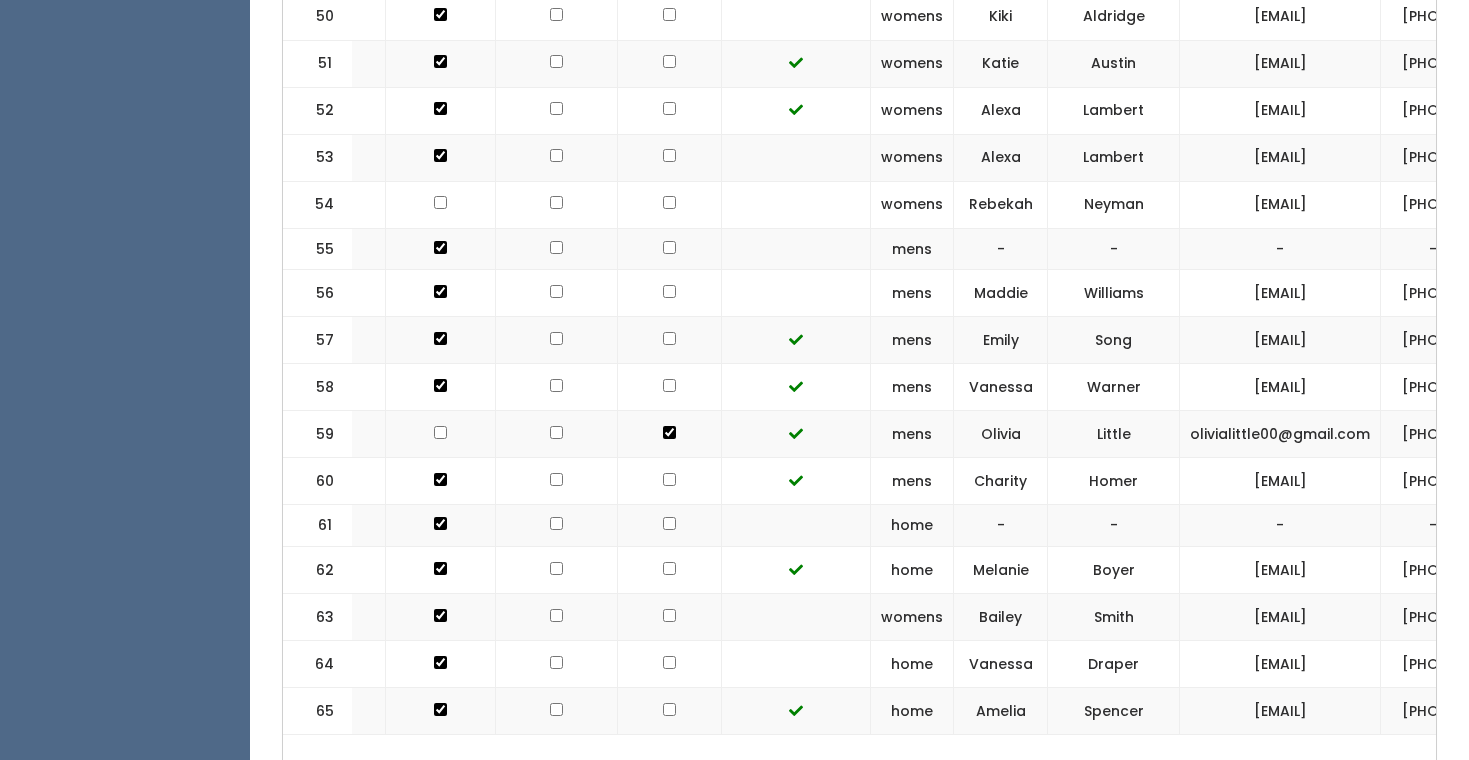scroll, scrollTop: 0, scrollLeft: 0, axis: both 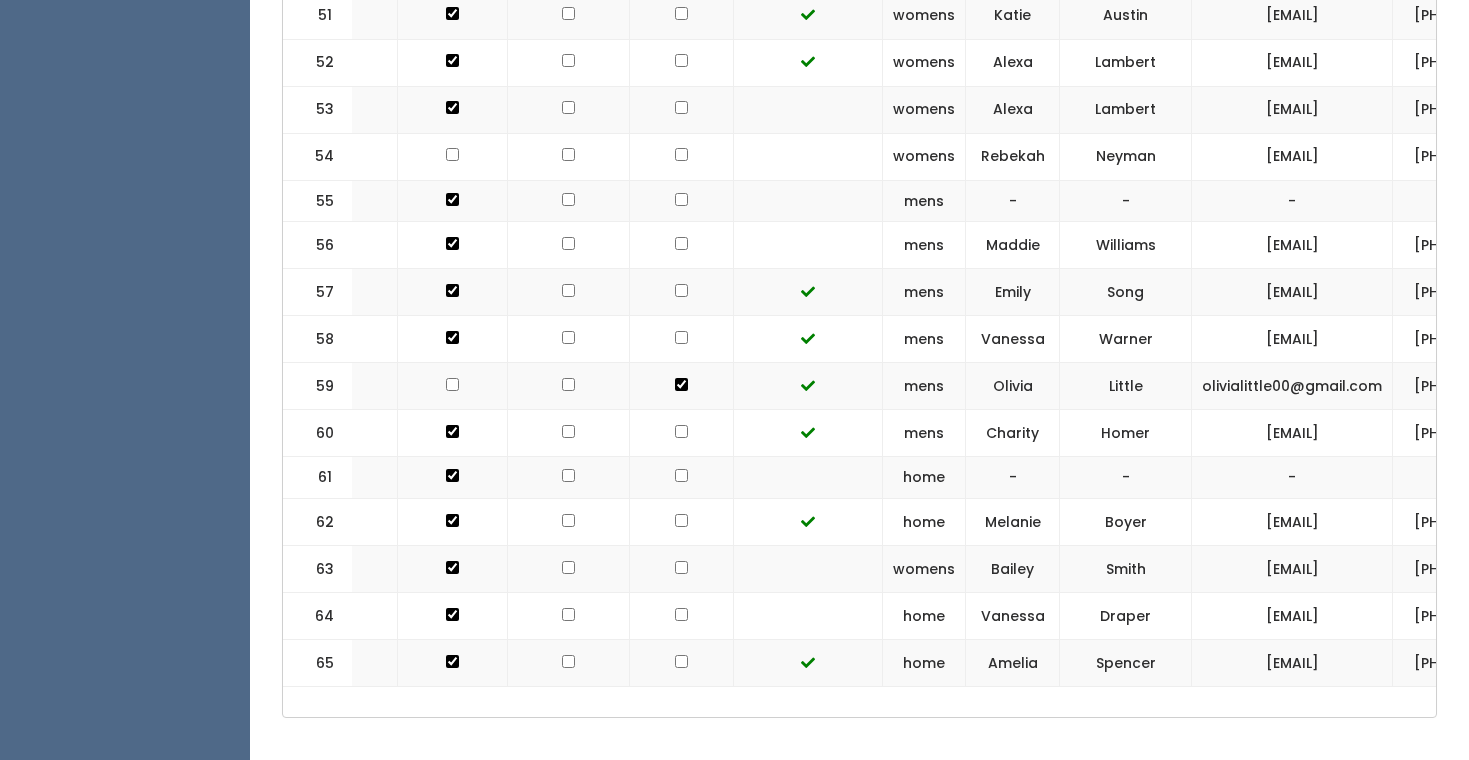 drag, startPoint x: 1183, startPoint y: 582, endPoint x: 1394, endPoint y: 581, distance: 211.00237 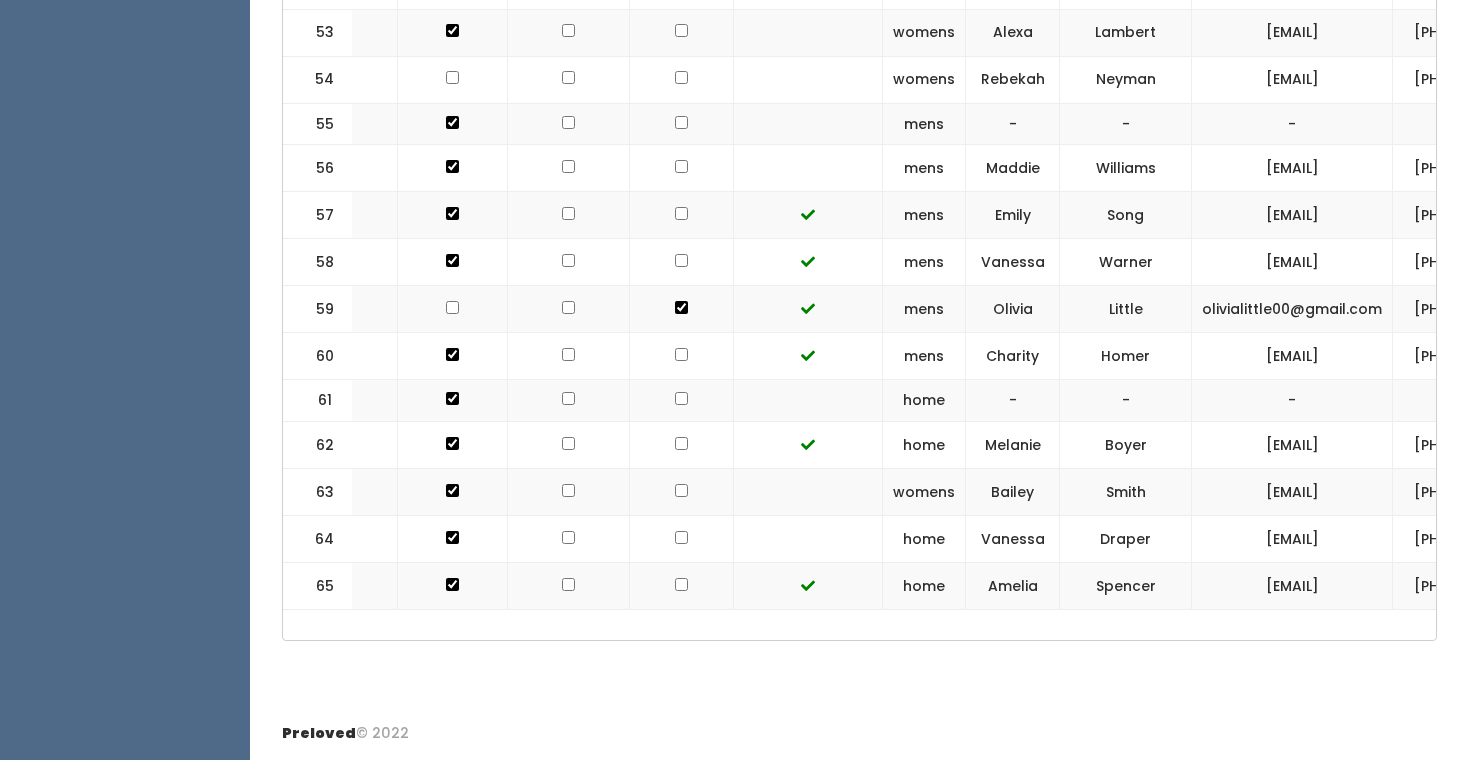 scroll, scrollTop: 3470, scrollLeft: 0, axis: vertical 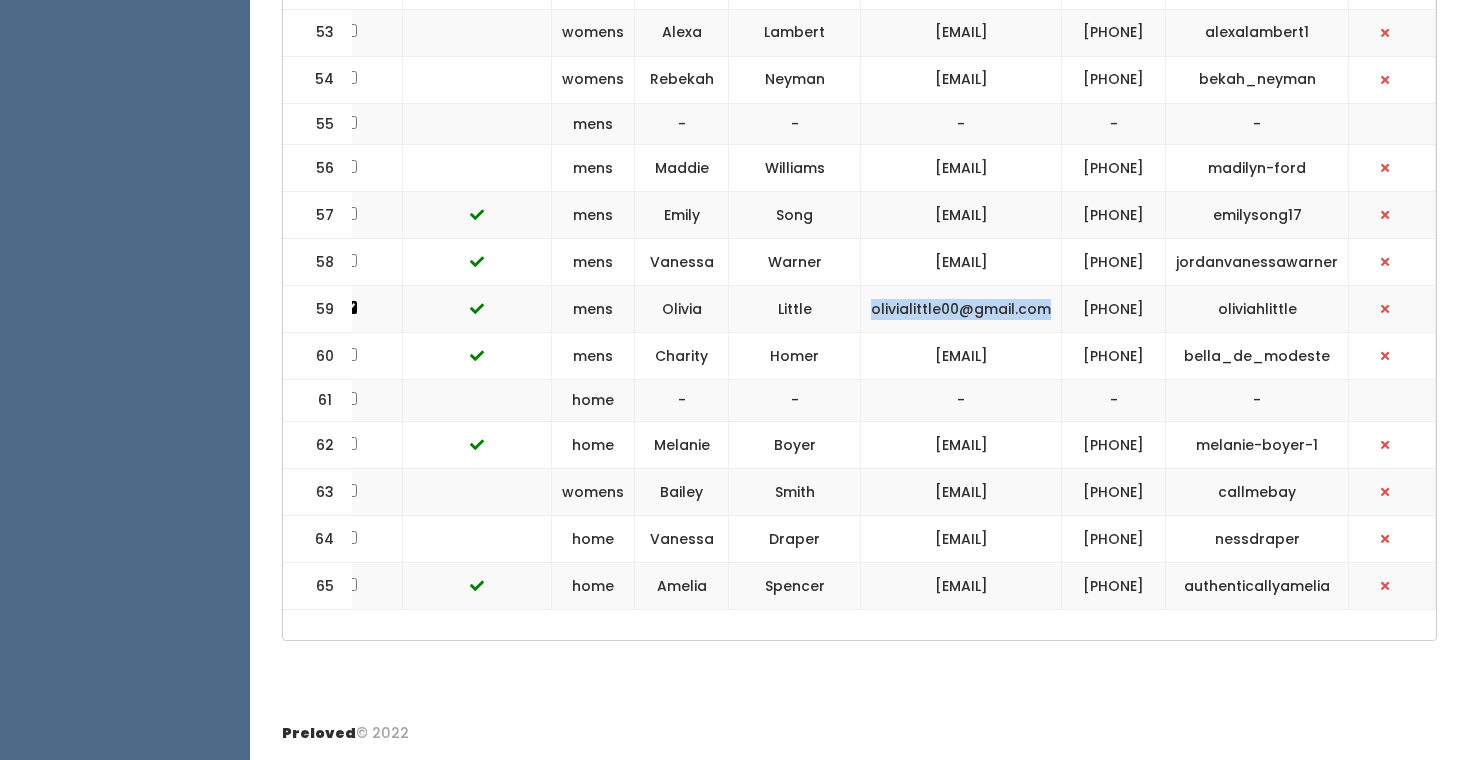 drag, startPoint x: 1239, startPoint y: 531, endPoint x: 1040, endPoint y: 525, distance: 199.09044 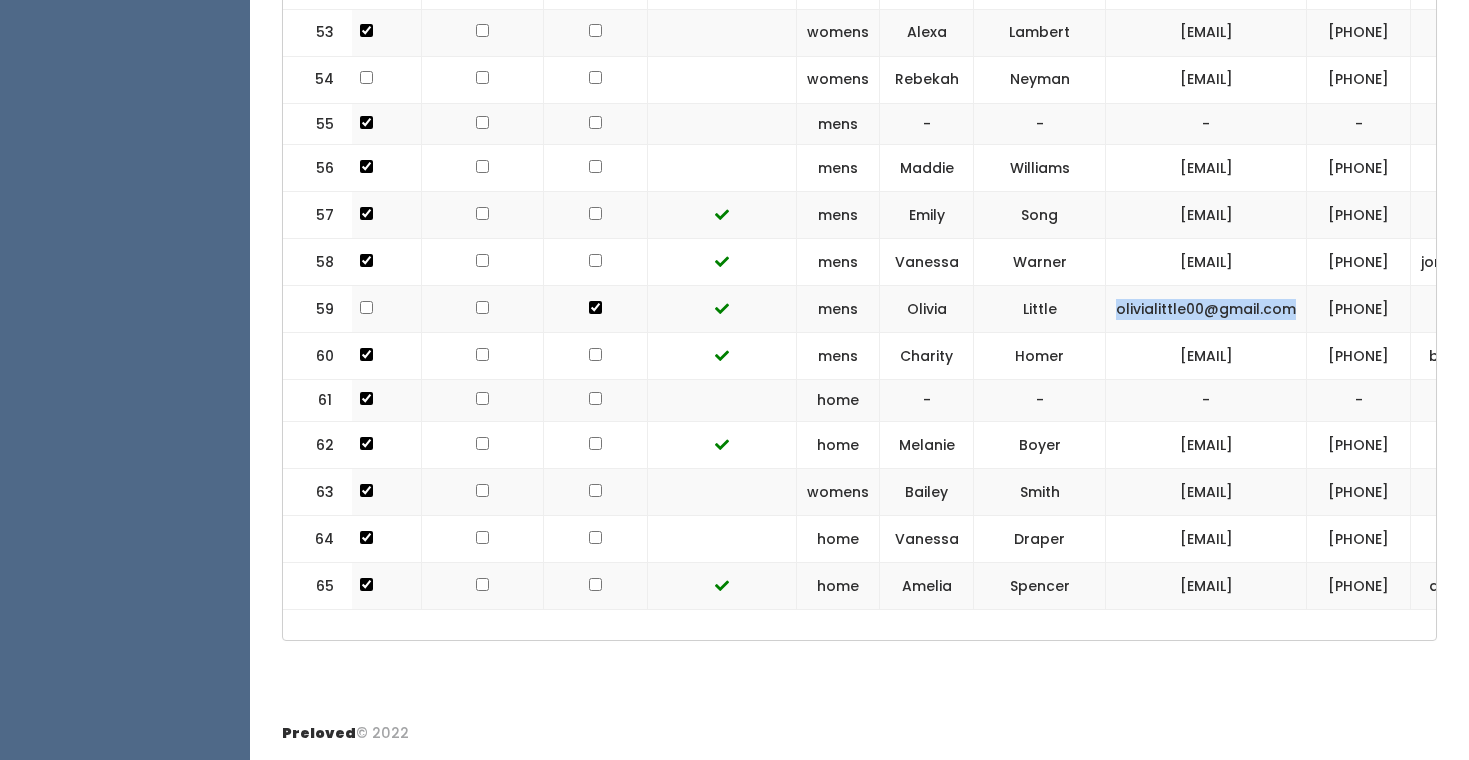 scroll, scrollTop: 0, scrollLeft: 65, axis: horizontal 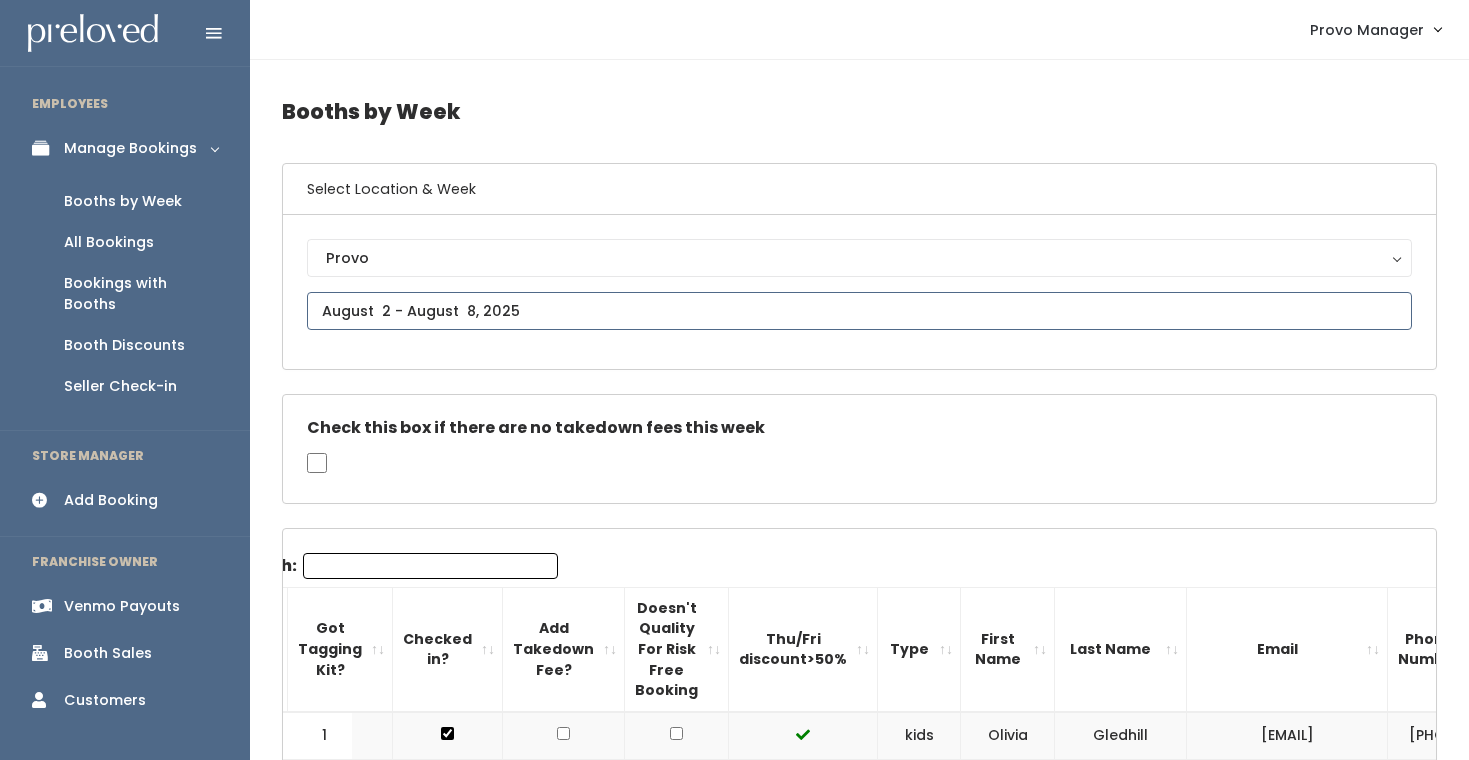 click at bounding box center [859, 311] 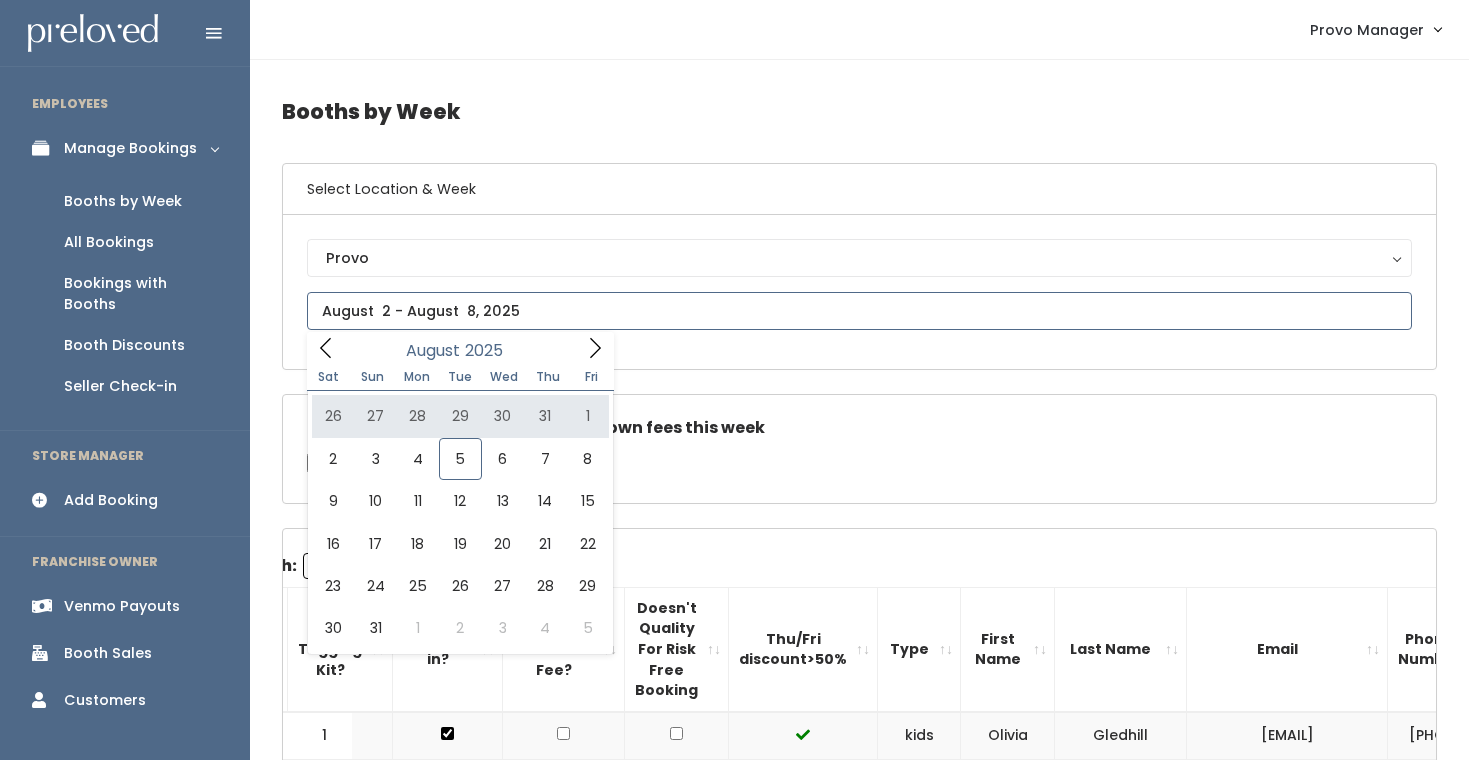 type on "July 26 to August 1" 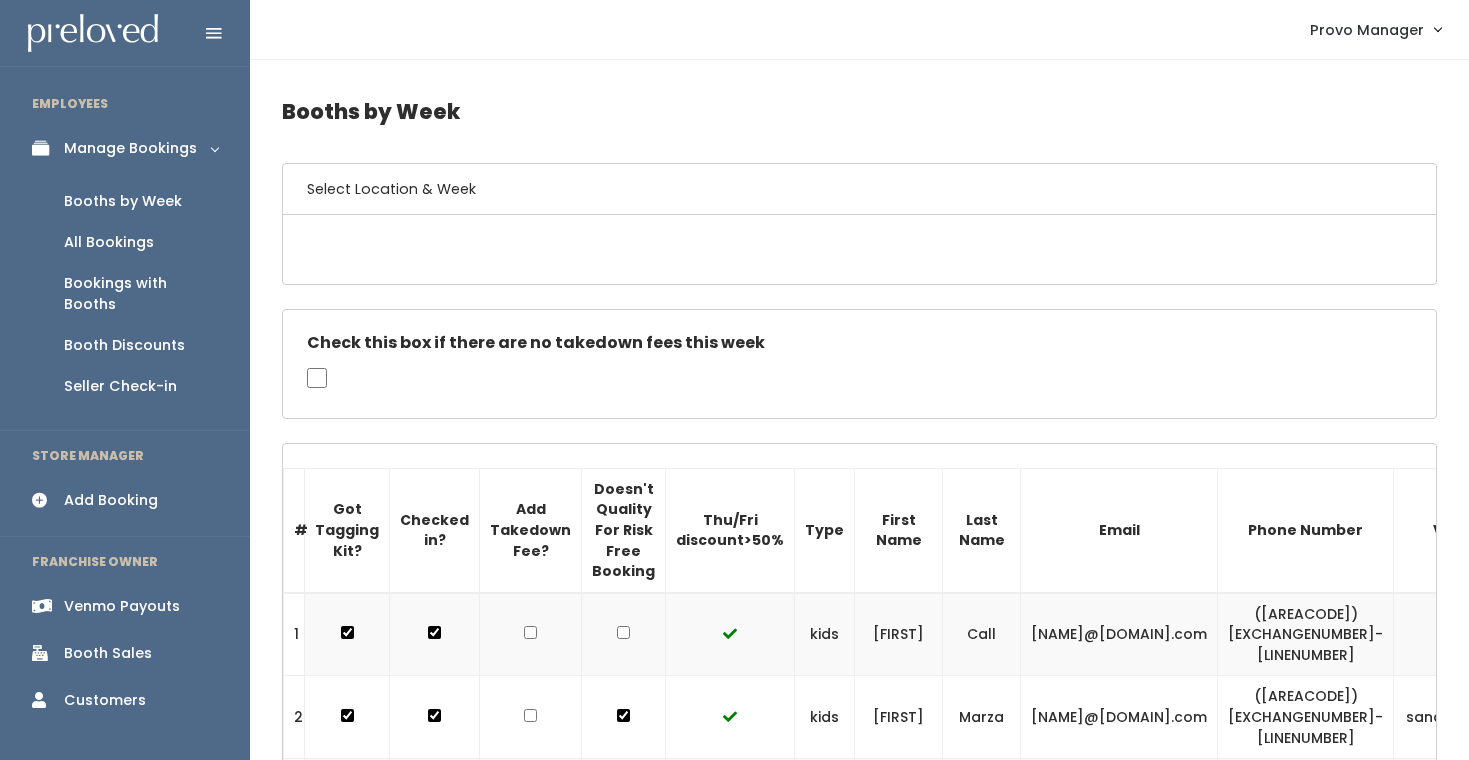 scroll, scrollTop: 0, scrollLeft: 0, axis: both 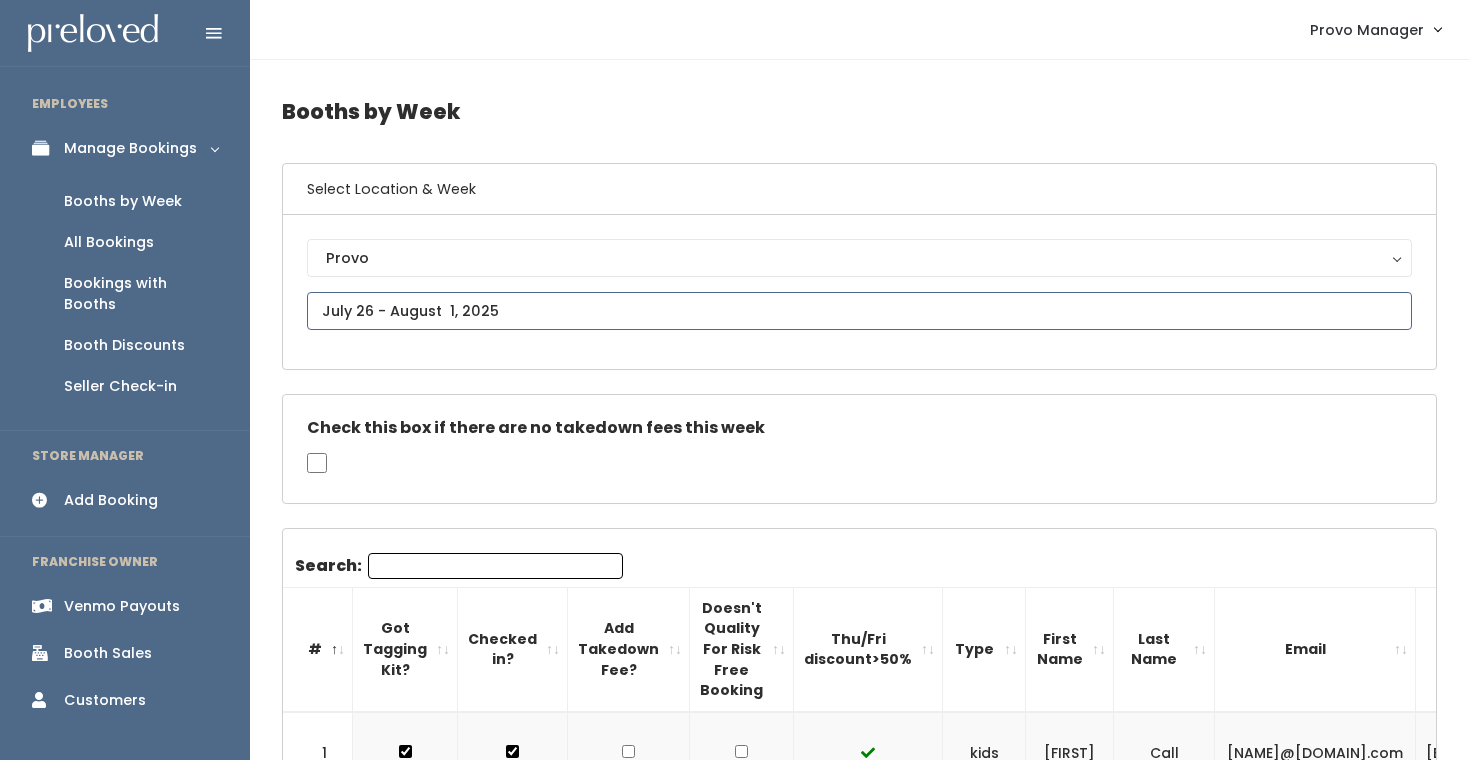 click at bounding box center (859, 311) 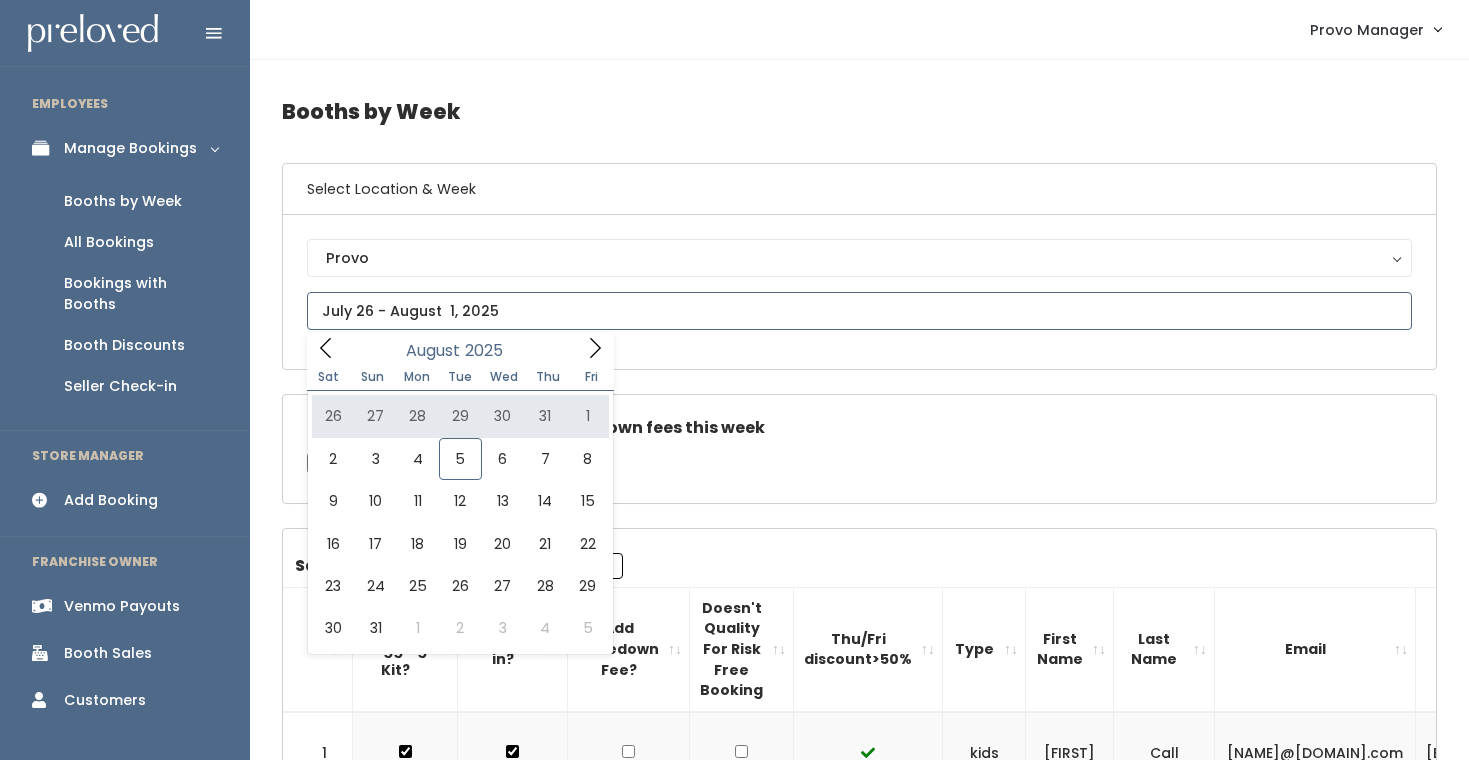 type on "July 26 to August 1" 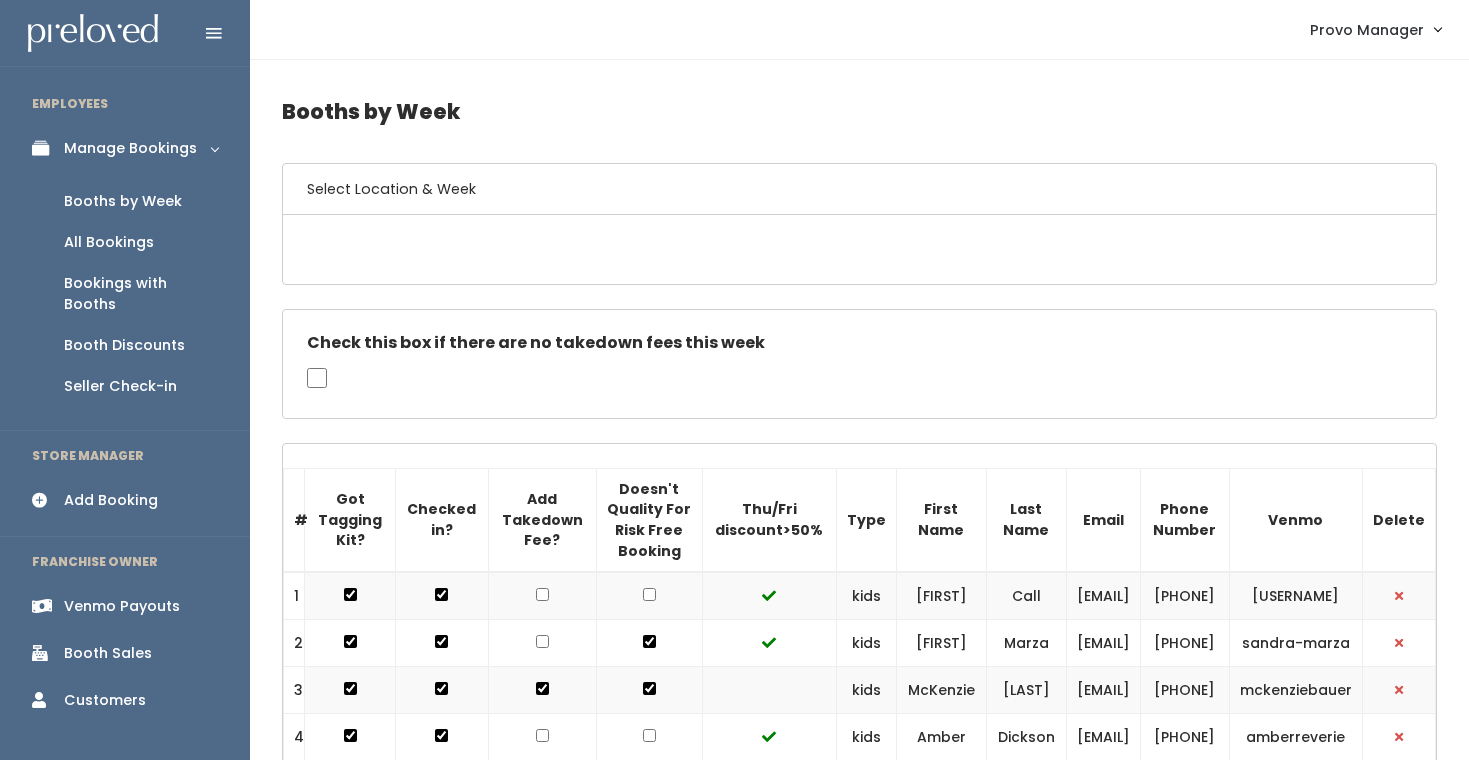 scroll, scrollTop: 0, scrollLeft: 0, axis: both 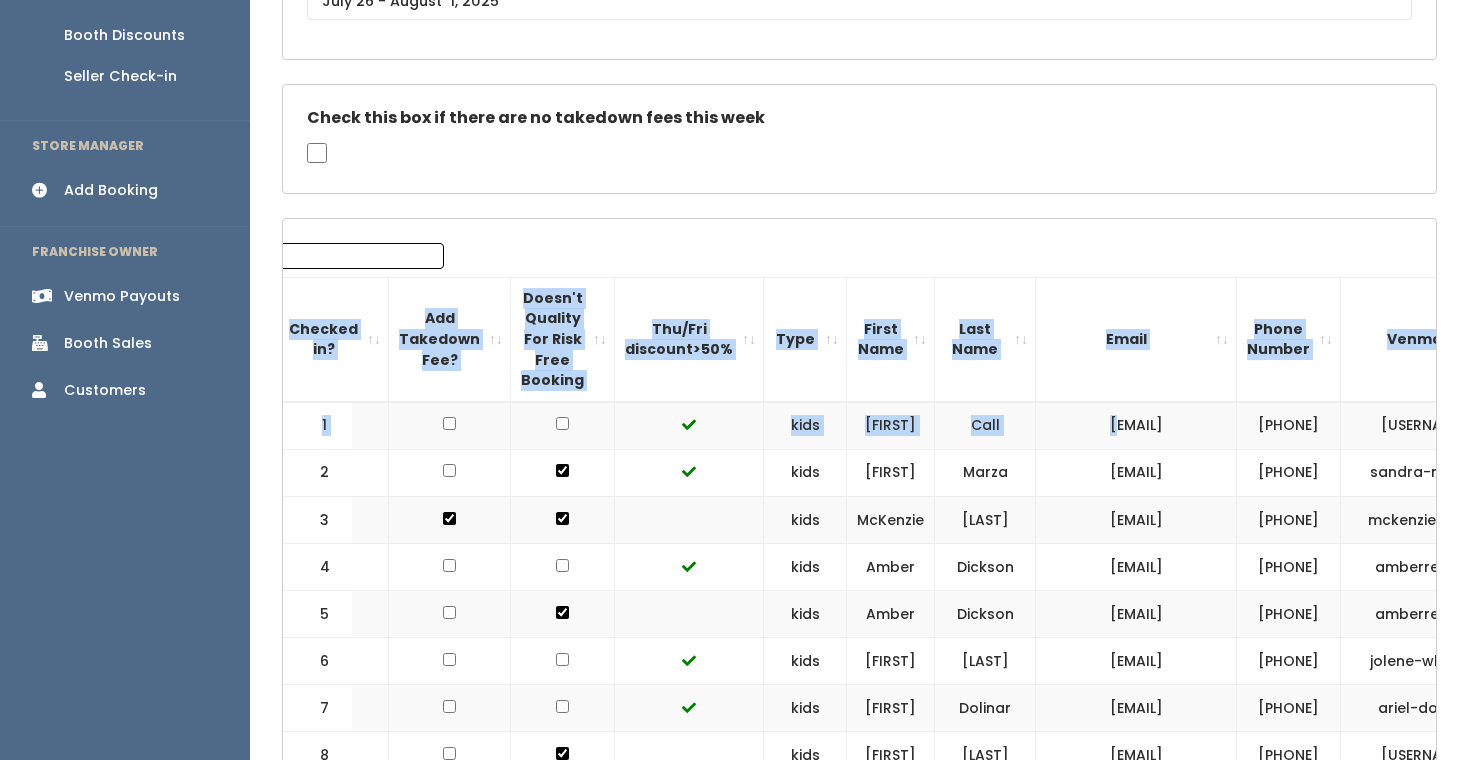 drag, startPoint x: 1059, startPoint y: 320, endPoint x: 1071, endPoint y: 442, distance: 122.588745 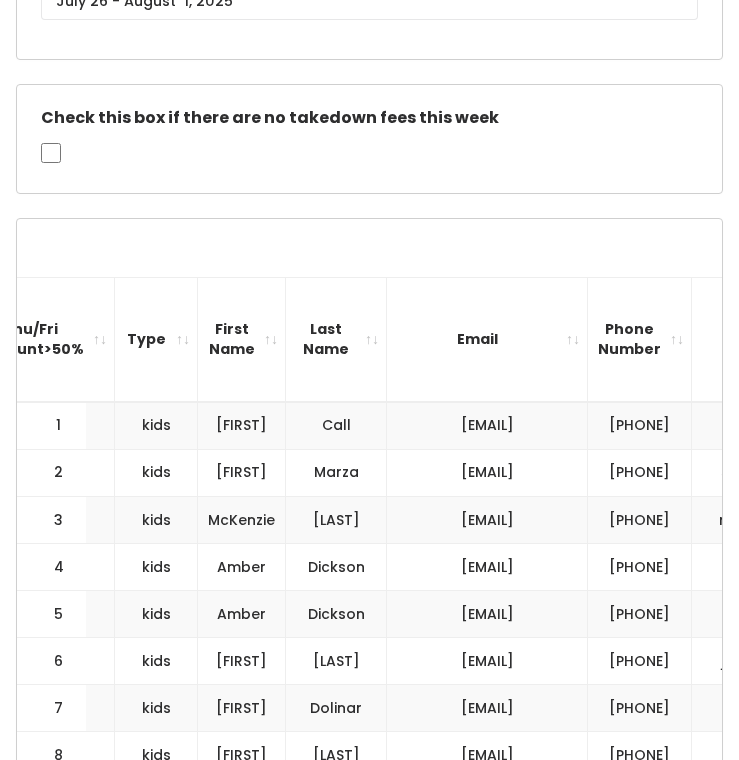 scroll, scrollTop: 0, scrollLeft: 583, axis: horizontal 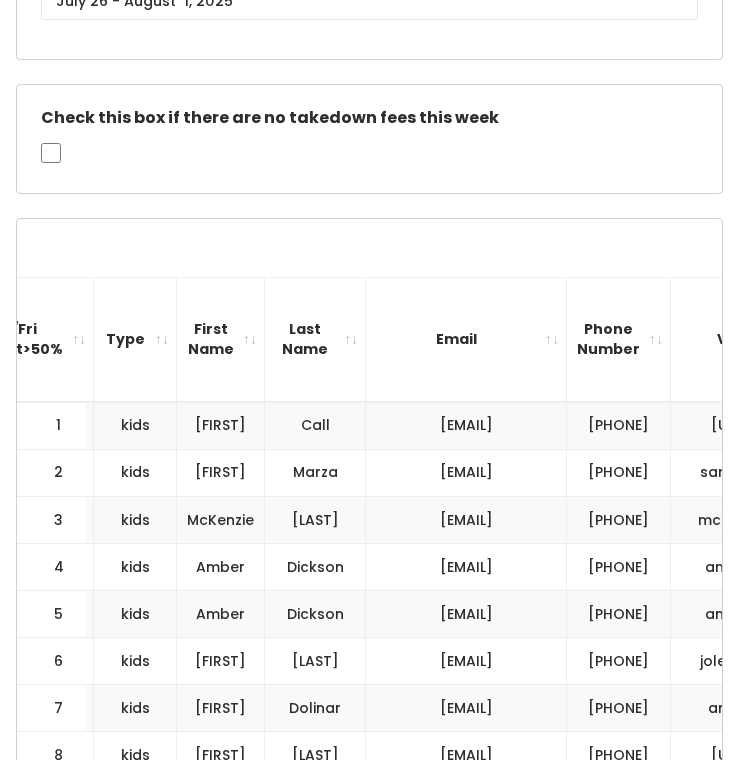 drag, startPoint x: 576, startPoint y: 435, endPoint x: 380, endPoint y: 435, distance: 196 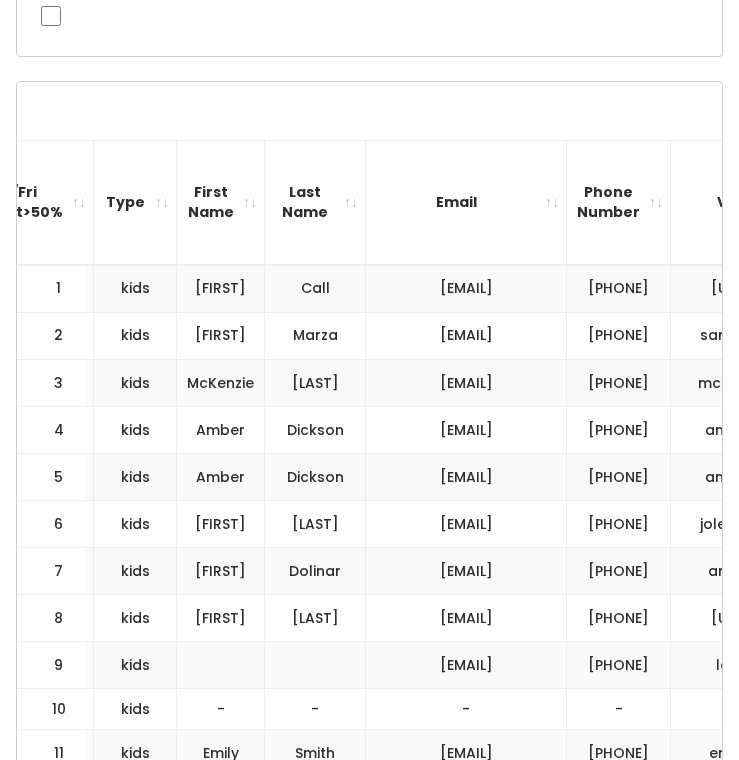 scroll, scrollTop: 476, scrollLeft: 0, axis: vertical 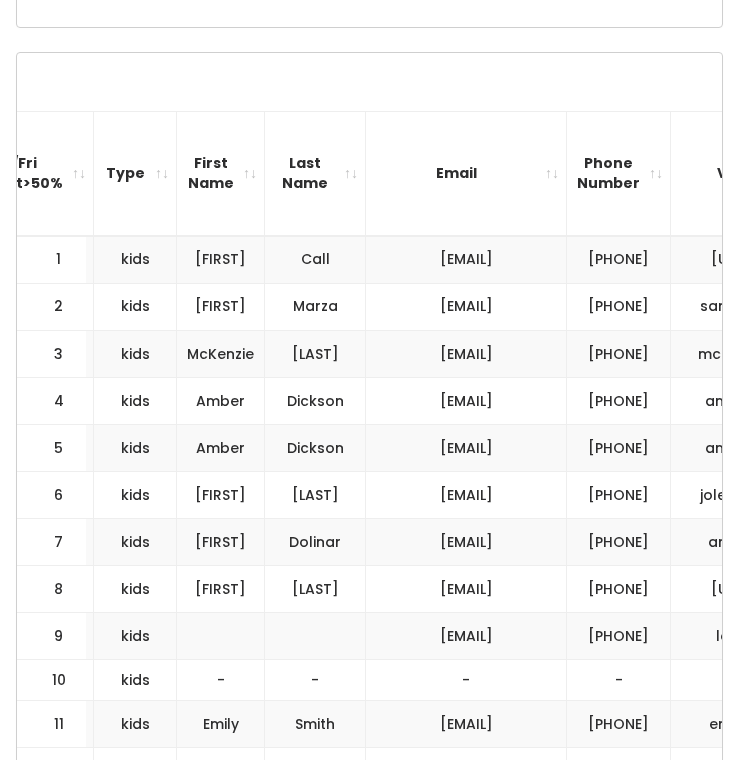 click on "[EMAIL]" at bounding box center (466, 494) 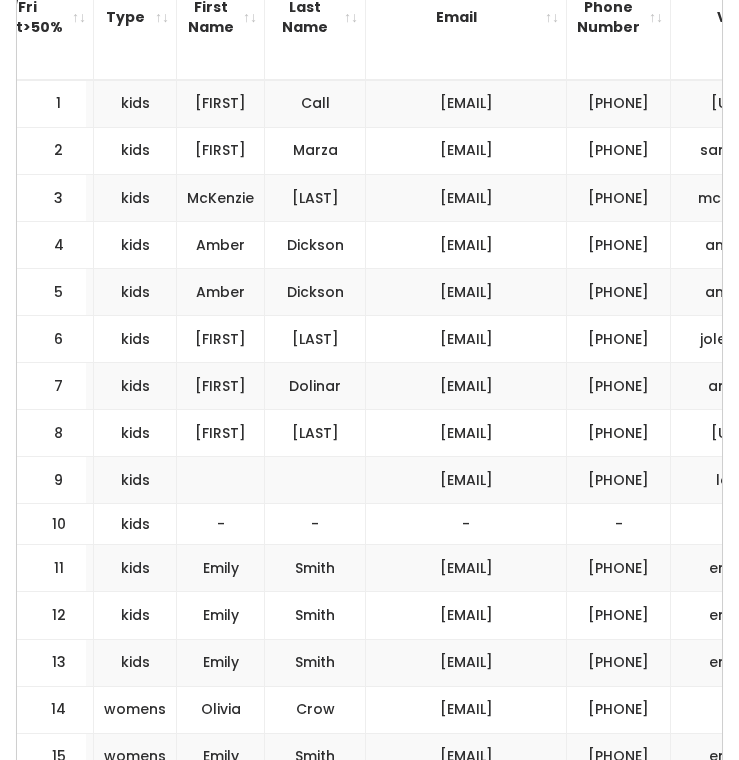 scroll, scrollTop: 662, scrollLeft: 0, axis: vertical 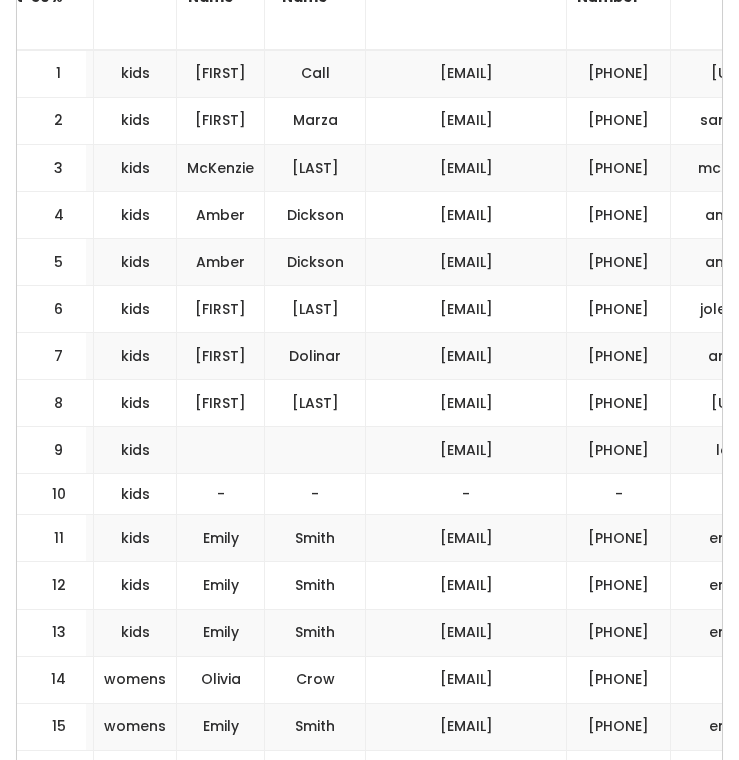 drag, startPoint x: 570, startPoint y: 516, endPoint x: 378, endPoint y: 514, distance: 192.01042 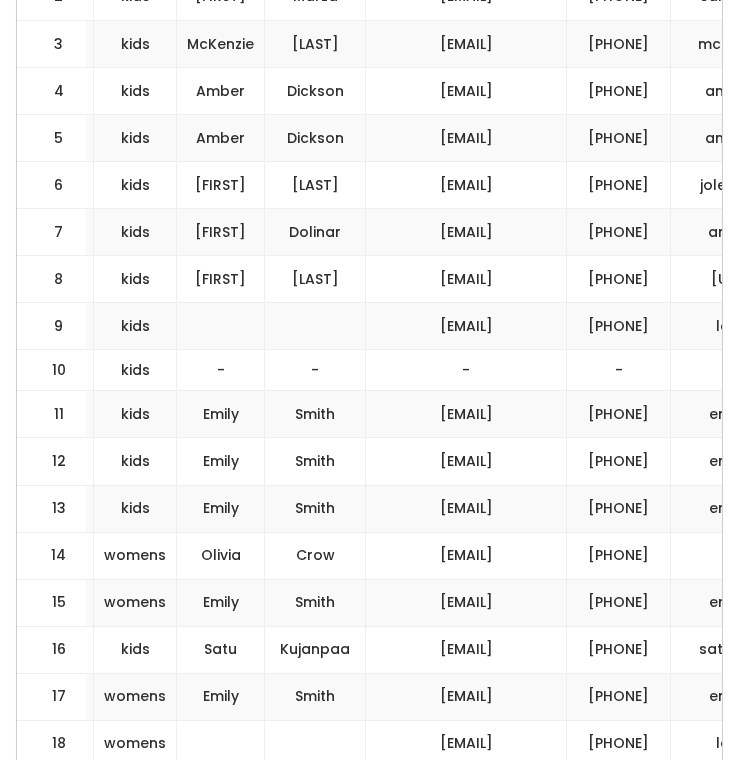 scroll, scrollTop: 831, scrollLeft: 0, axis: vertical 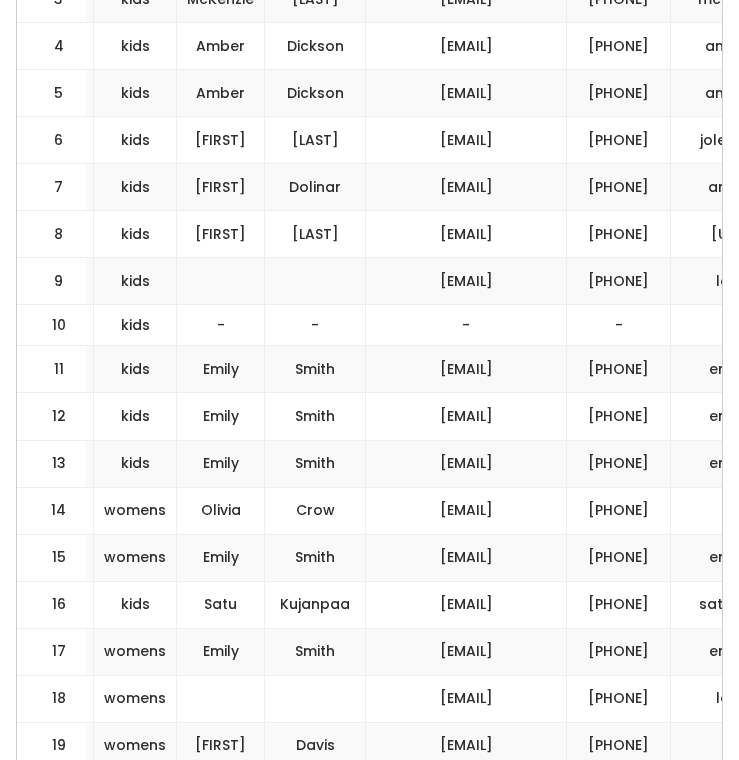 drag, startPoint x: 591, startPoint y: 510, endPoint x: 367, endPoint y: 510, distance: 224 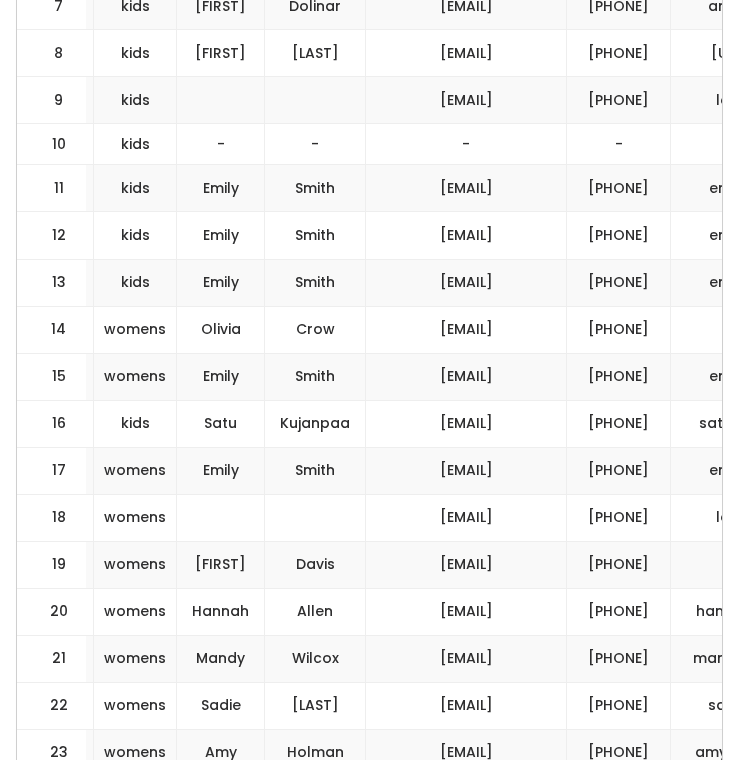 scroll, scrollTop: 1052, scrollLeft: 0, axis: vertical 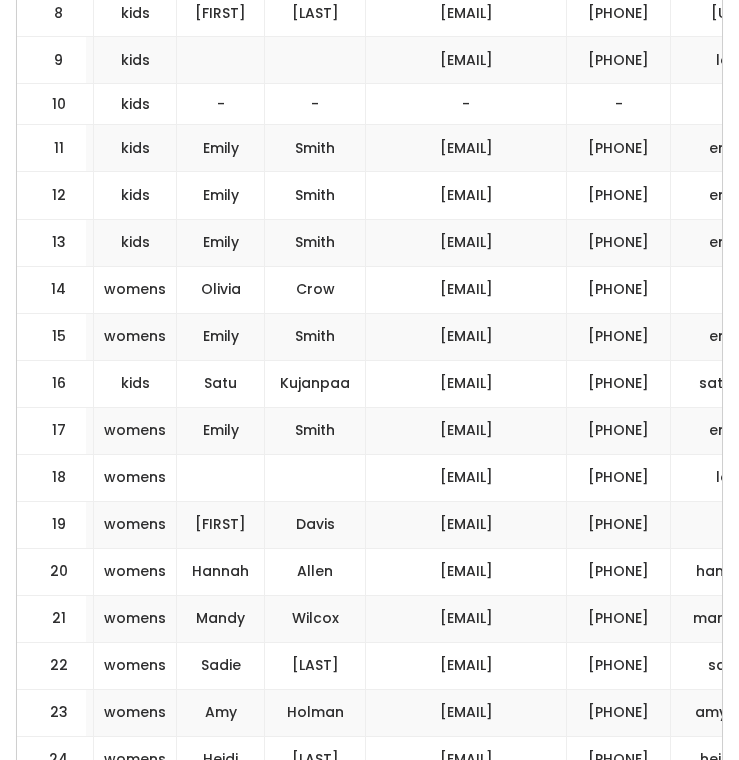 drag, startPoint x: 583, startPoint y: 478, endPoint x: 379, endPoint y: 481, distance: 204.02206 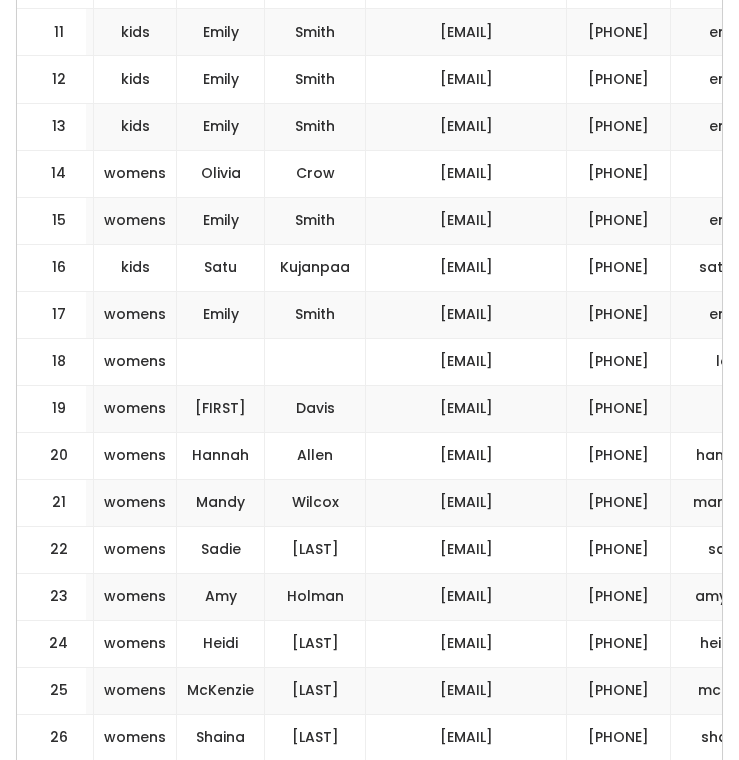 scroll, scrollTop: 1205, scrollLeft: 0, axis: vertical 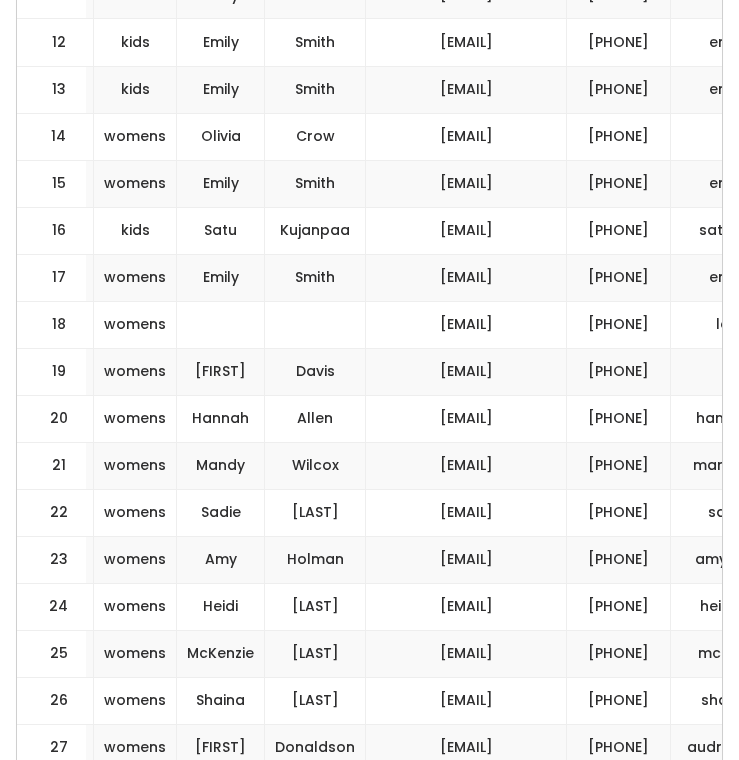 drag, startPoint x: 574, startPoint y: 512, endPoint x: 375, endPoint y: 513, distance: 199.00252 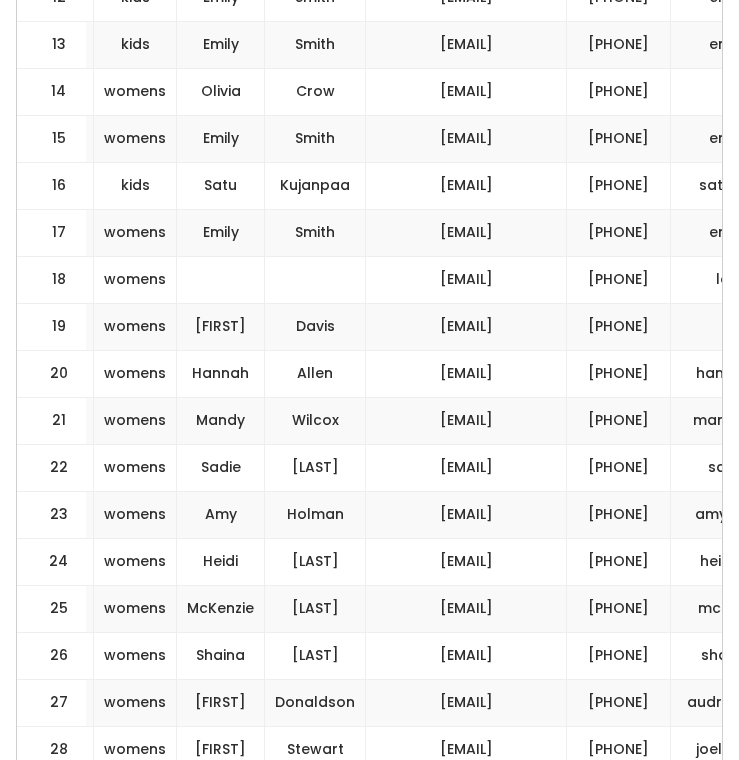 scroll, scrollTop: 1258, scrollLeft: 0, axis: vertical 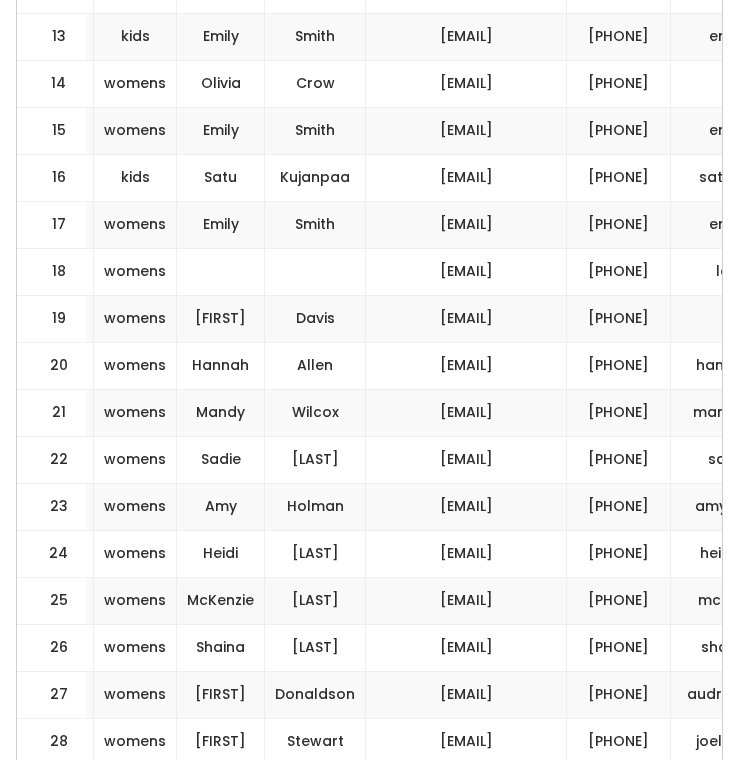 drag, startPoint x: 591, startPoint y: 584, endPoint x: 326, endPoint y: 584, distance: 265 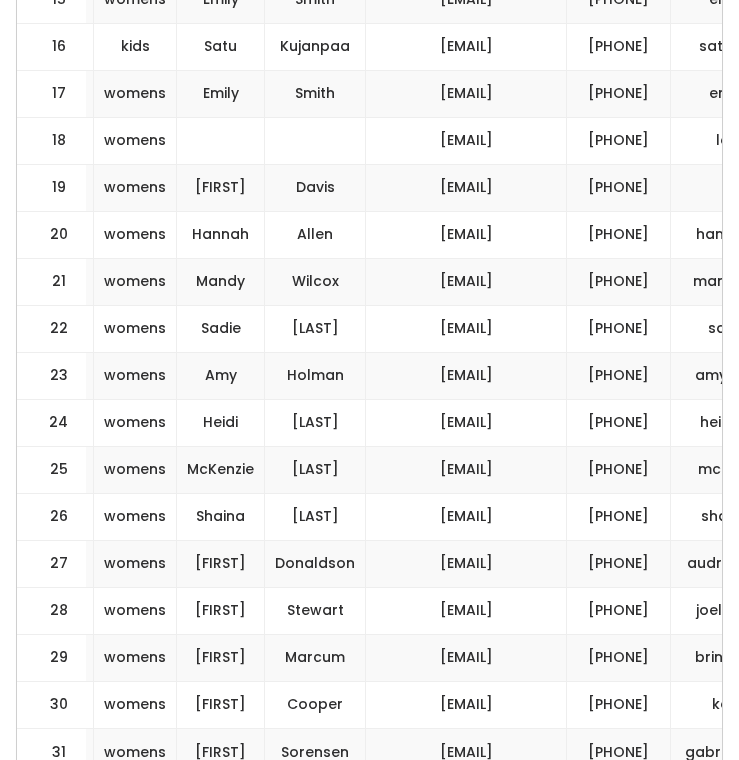scroll, scrollTop: 1418, scrollLeft: 0, axis: vertical 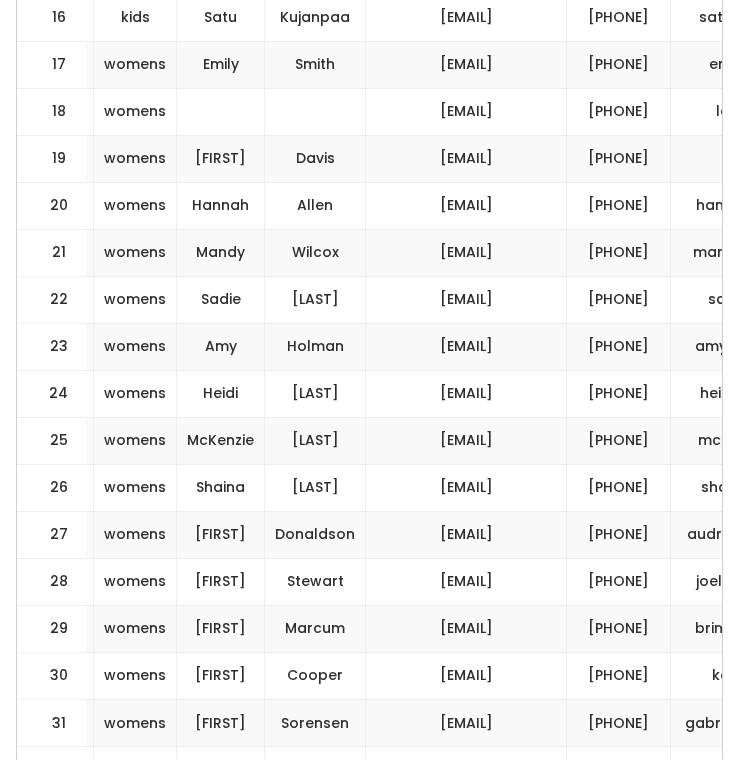drag, startPoint x: 569, startPoint y: 550, endPoint x: 335, endPoint y: 549, distance: 234.00214 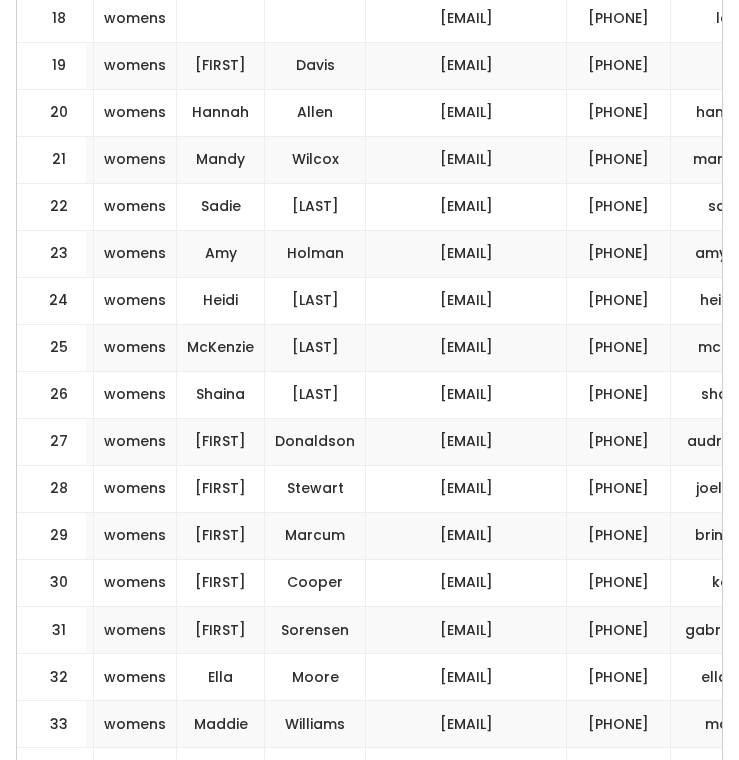 scroll, scrollTop: 1535, scrollLeft: 0, axis: vertical 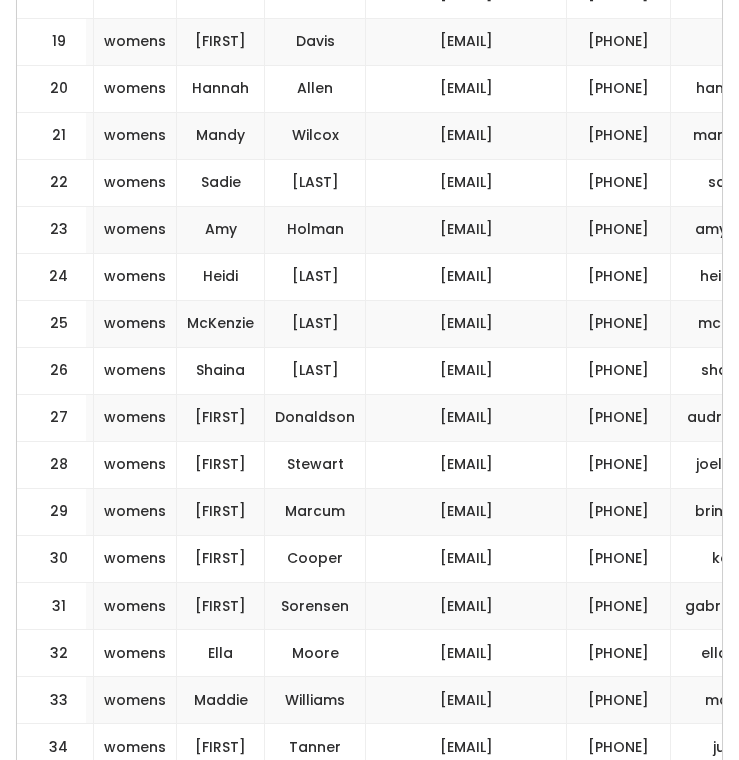 drag, startPoint x: 555, startPoint y: 489, endPoint x: 310, endPoint y: 487, distance: 245.00816 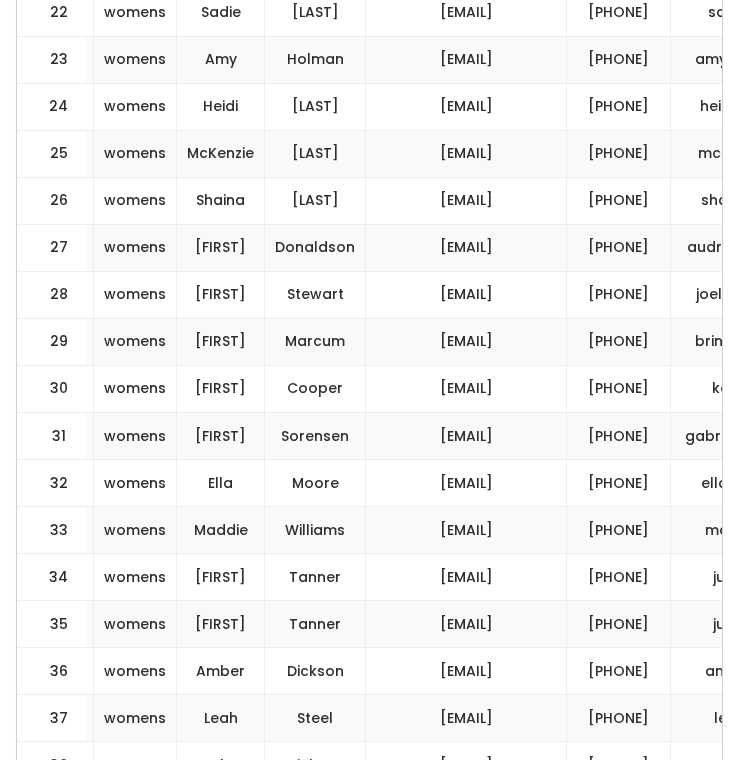 scroll, scrollTop: 1709, scrollLeft: 0, axis: vertical 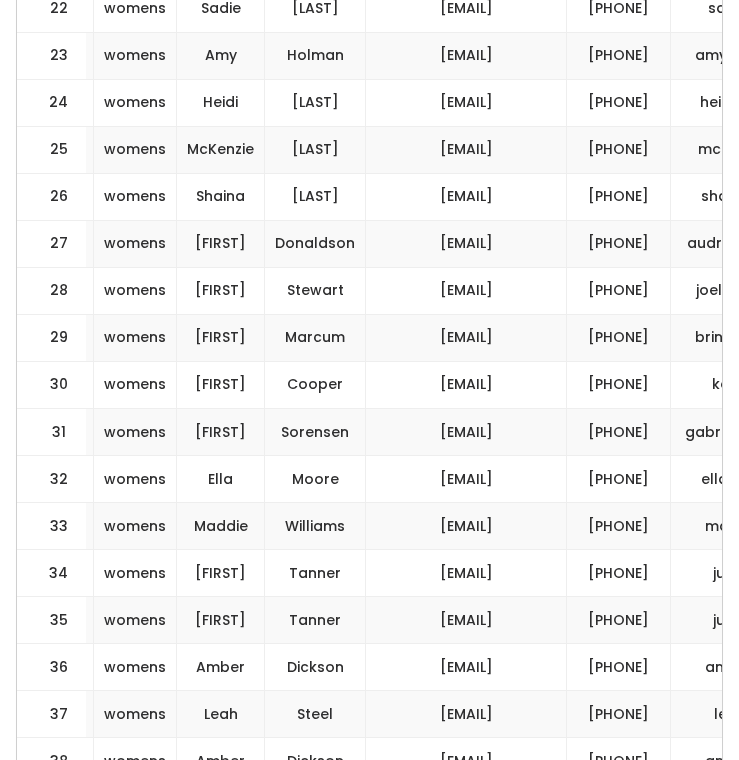 drag, startPoint x: 592, startPoint y: 374, endPoint x: 339, endPoint y: 374, distance: 253 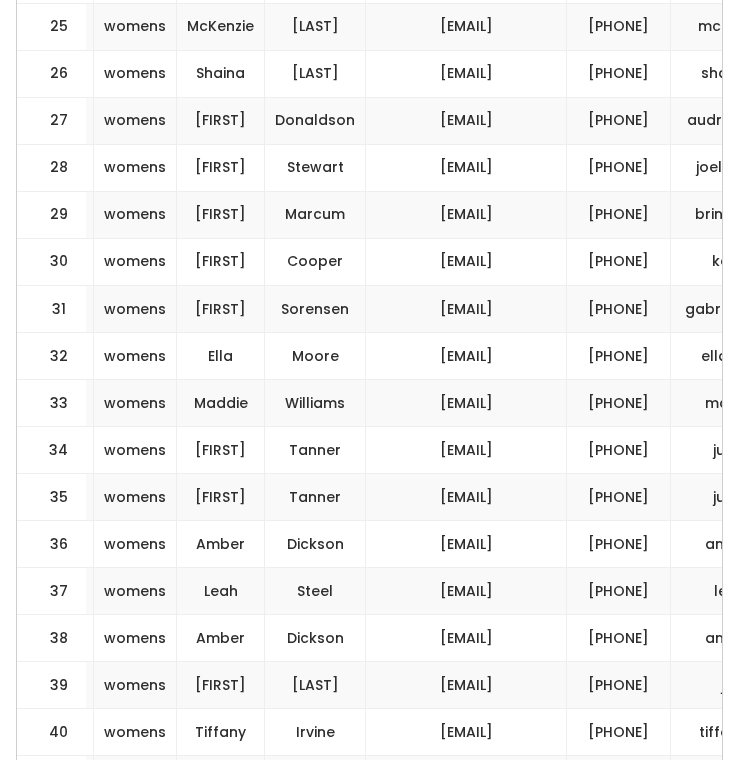 scroll, scrollTop: 1853, scrollLeft: 0, axis: vertical 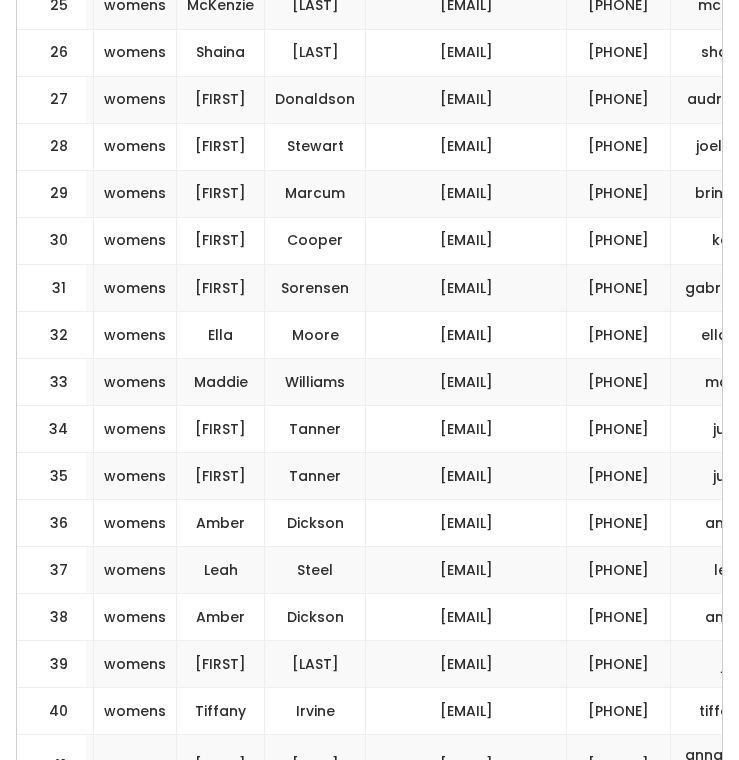 click on "[EMAIL]" at bounding box center [466, 146] 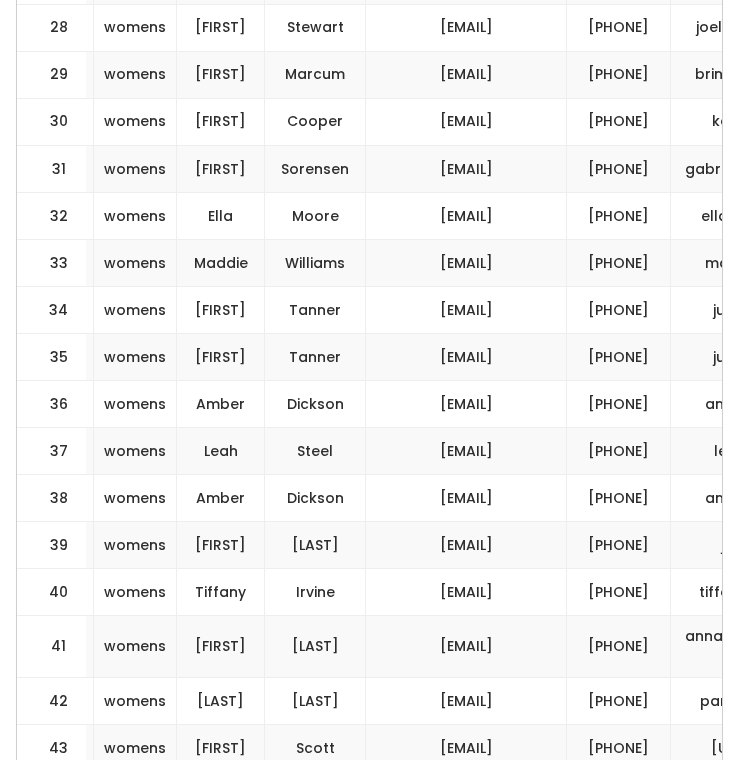 scroll, scrollTop: 1986, scrollLeft: 0, axis: vertical 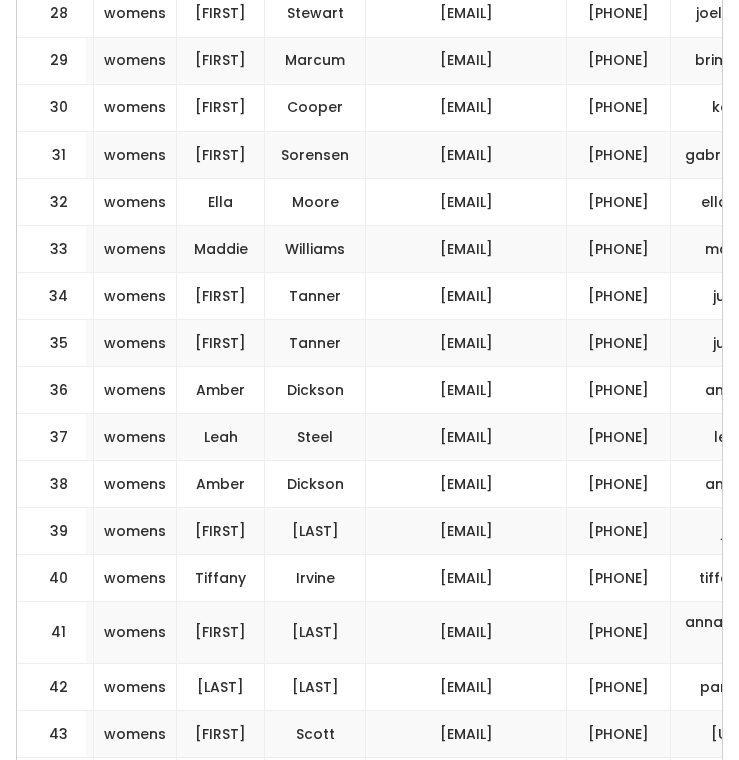 click on "[EMAIL]" at bounding box center (466, 154) 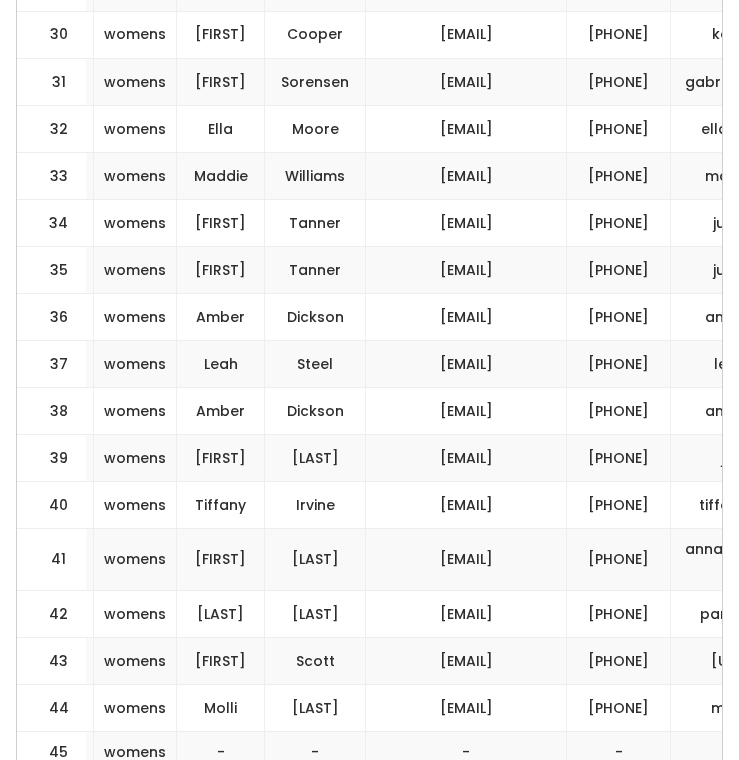drag, startPoint x: 593, startPoint y: 654, endPoint x: 304, endPoint y: 654, distance: 289 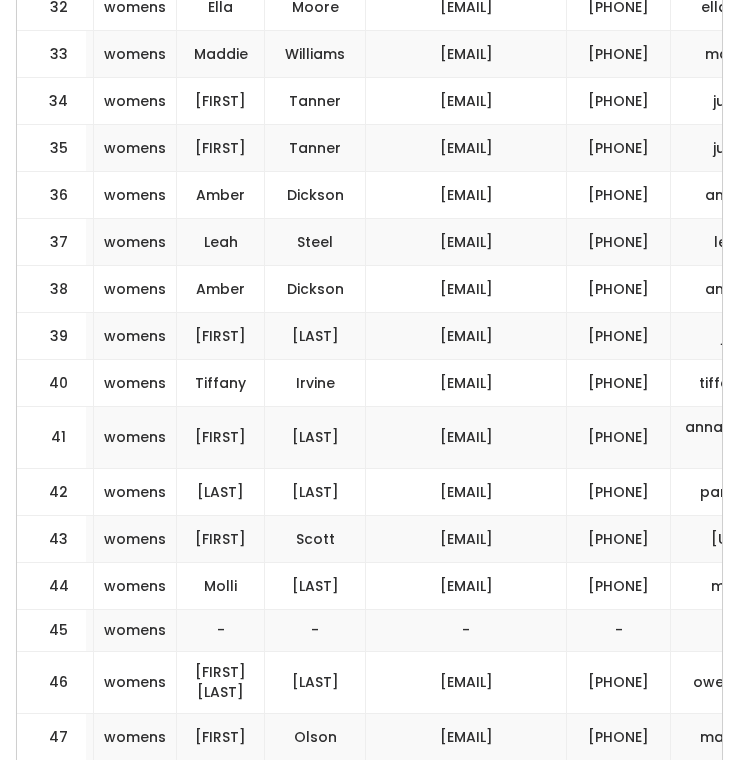 scroll, scrollTop: 2215, scrollLeft: 0, axis: vertical 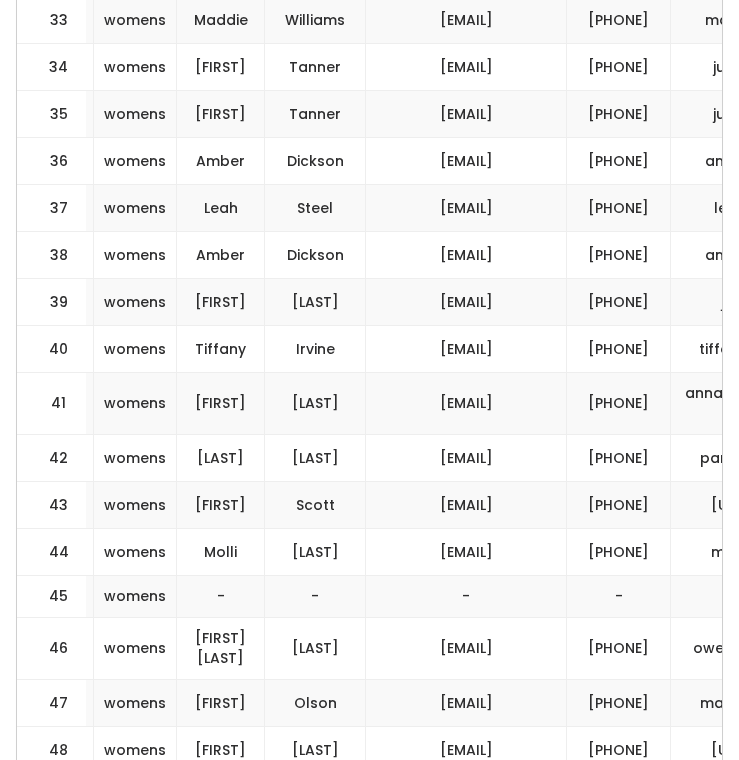 drag, startPoint x: 582, startPoint y: 562, endPoint x: 376, endPoint y: 559, distance: 206.02185 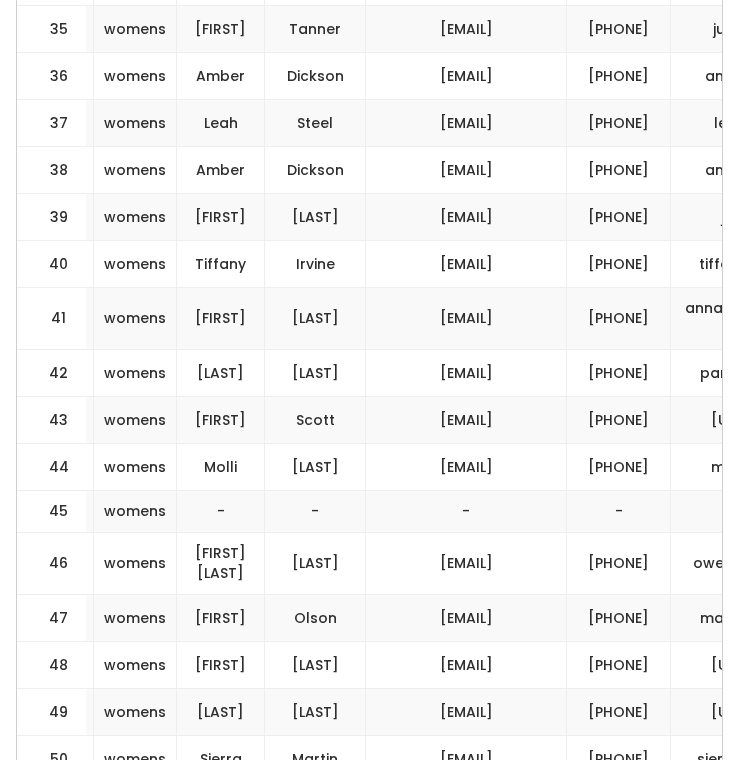 scroll, scrollTop: 2307, scrollLeft: 0, axis: vertical 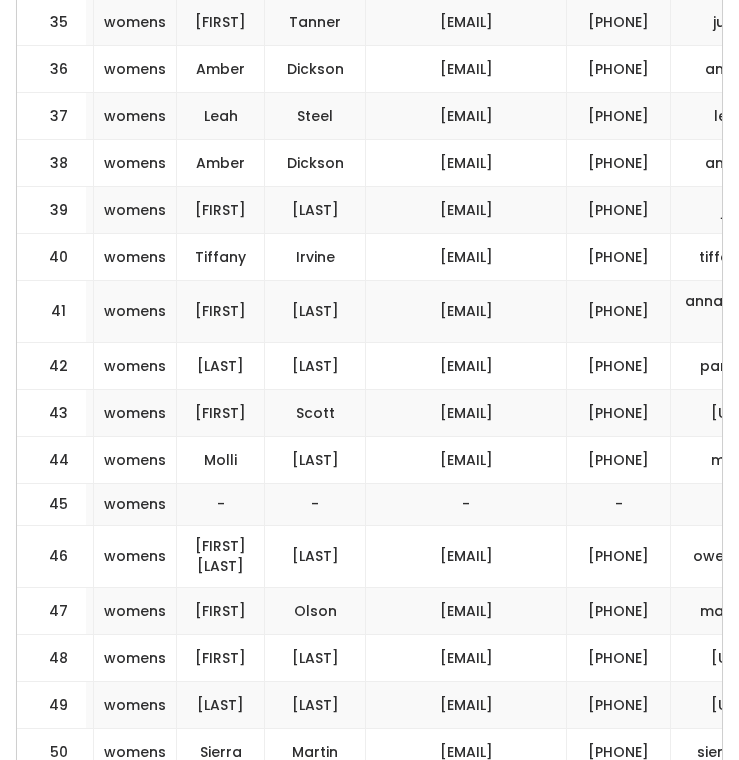 drag, startPoint x: 567, startPoint y: 649, endPoint x: 374, endPoint y: 649, distance: 193 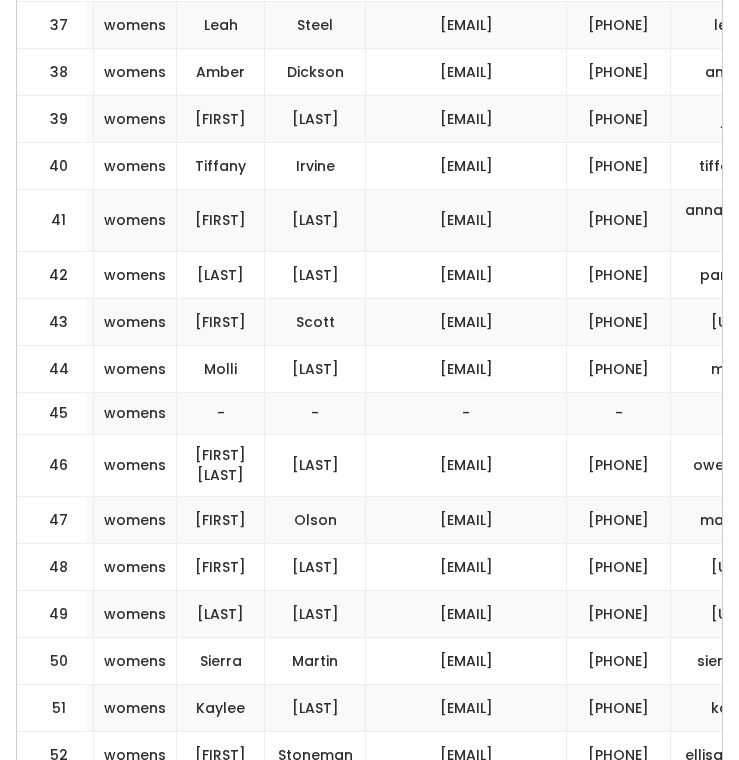 drag, startPoint x: 564, startPoint y: 683, endPoint x: 328, endPoint y: 684, distance: 236.00212 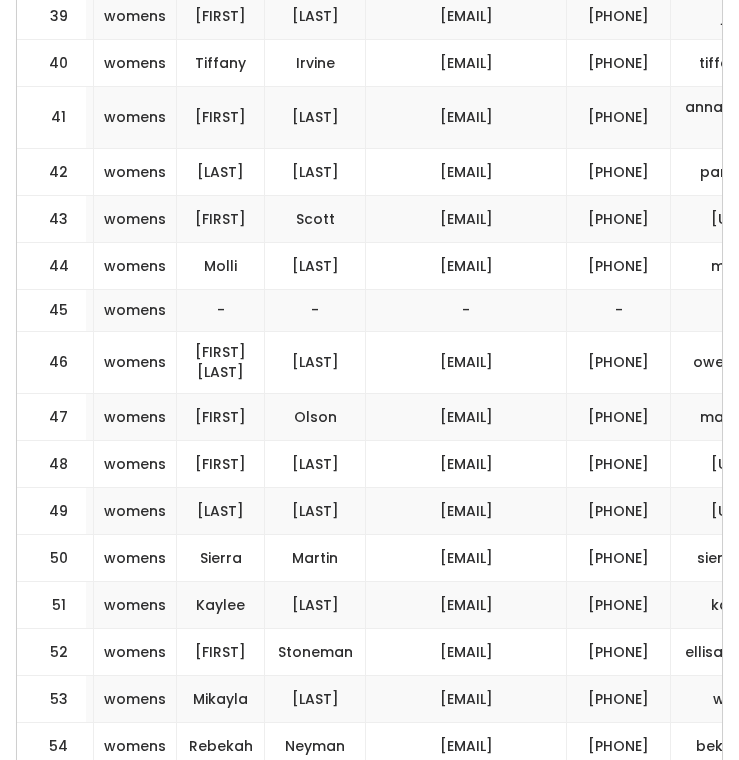 scroll, scrollTop: 2518, scrollLeft: 0, axis: vertical 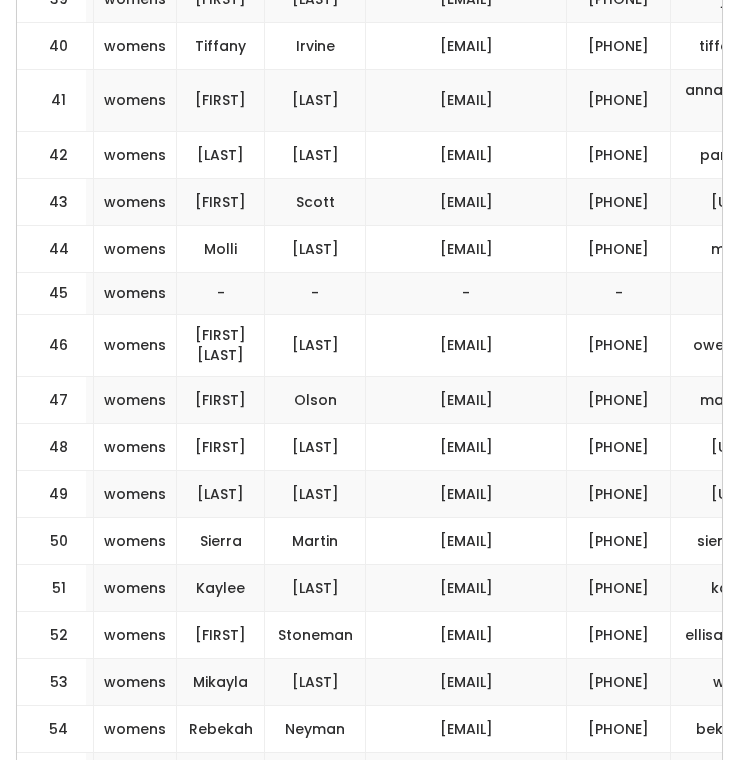 drag, startPoint x: 589, startPoint y: 633, endPoint x: 380, endPoint y: 630, distance: 209.02153 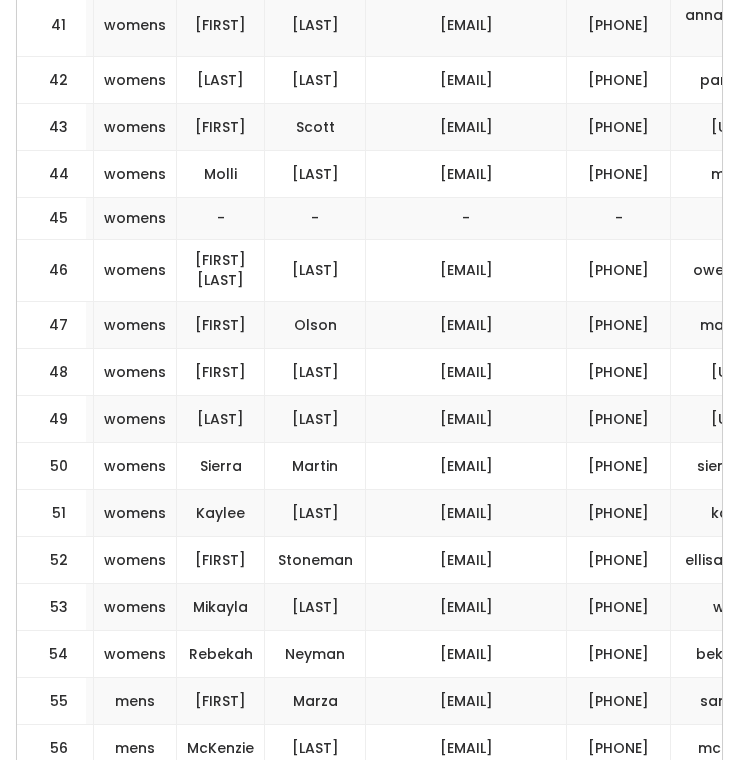 scroll, scrollTop: 2622, scrollLeft: 0, axis: vertical 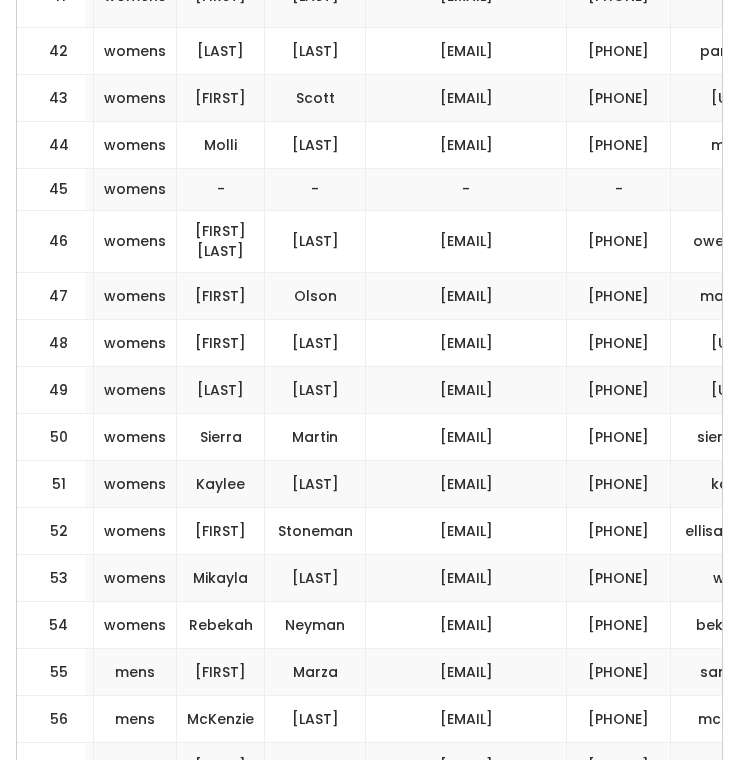 drag, startPoint x: 577, startPoint y: 651, endPoint x: 335, endPoint y: 650, distance: 242.00206 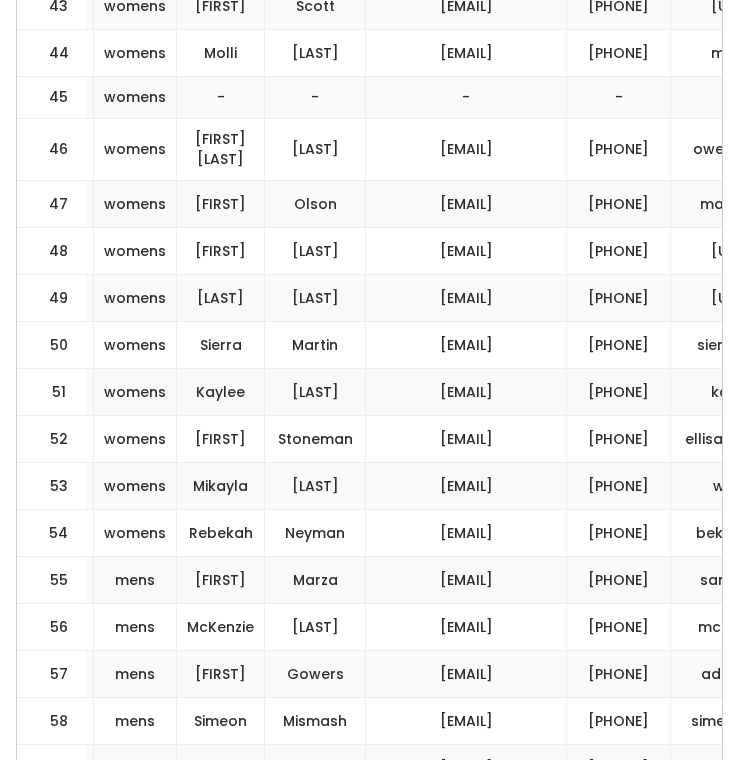 drag, startPoint x: 590, startPoint y: 624, endPoint x: 347, endPoint y: 624, distance: 243 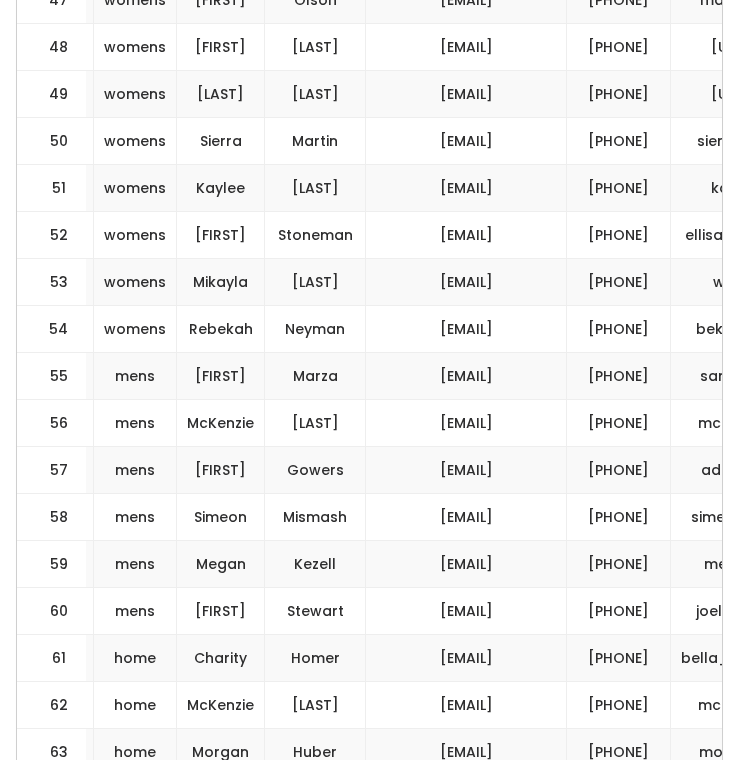 scroll, scrollTop: 2965, scrollLeft: 0, axis: vertical 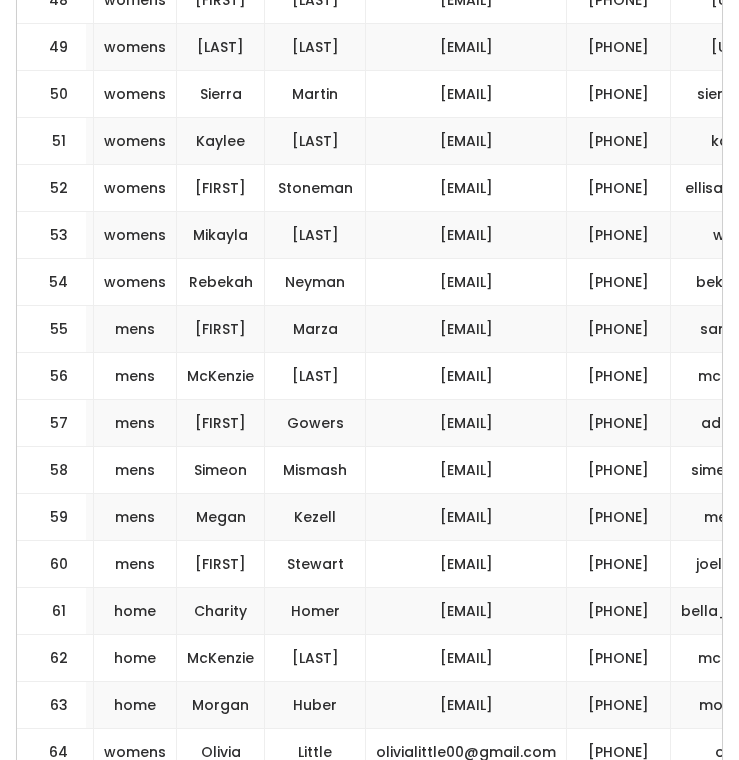drag, startPoint x: 576, startPoint y: 428, endPoint x: 355, endPoint y: 436, distance: 221.14474 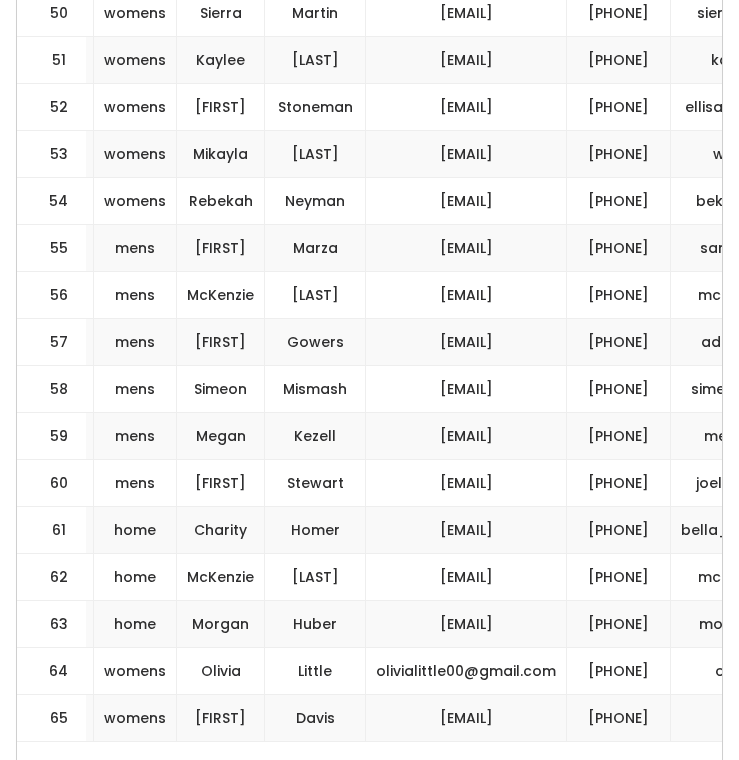 scroll, scrollTop: 3050, scrollLeft: 0, axis: vertical 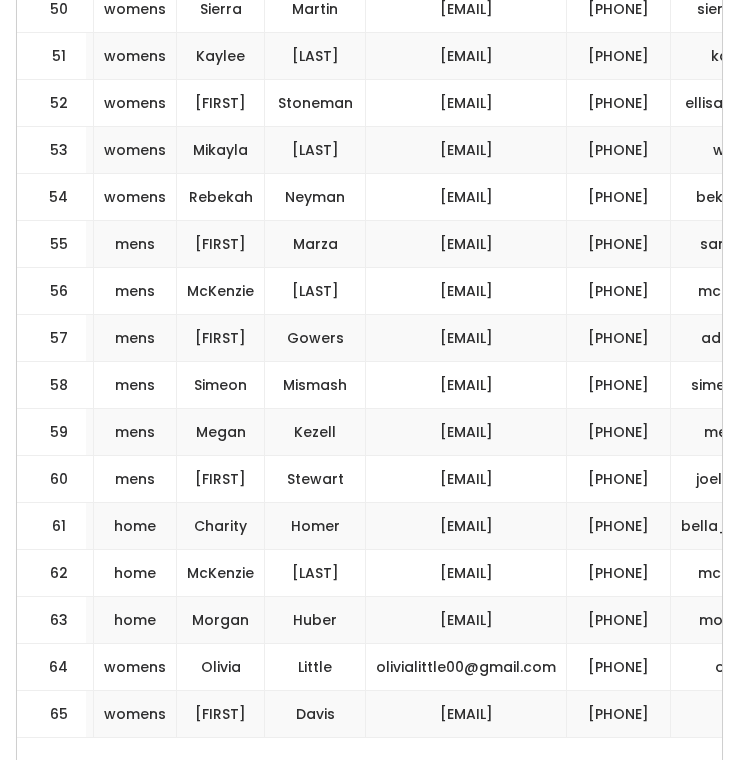 drag, startPoint x: 591, startPoint y: 444, endPoint x: 353, endPoint y: 440, distance: 238.03362 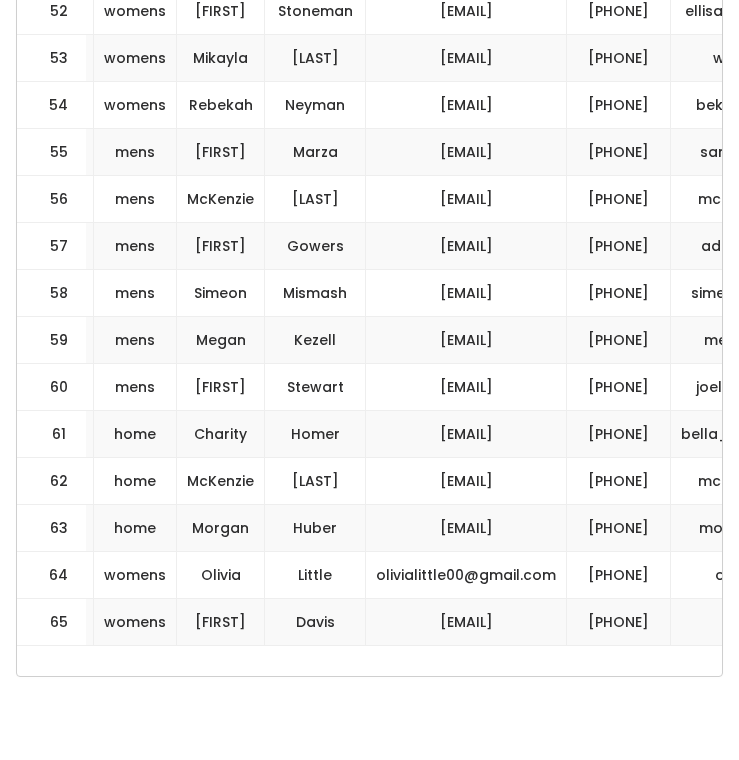 scroll, scrollTop: 3151, scrollLeft: 0, axis: vertical 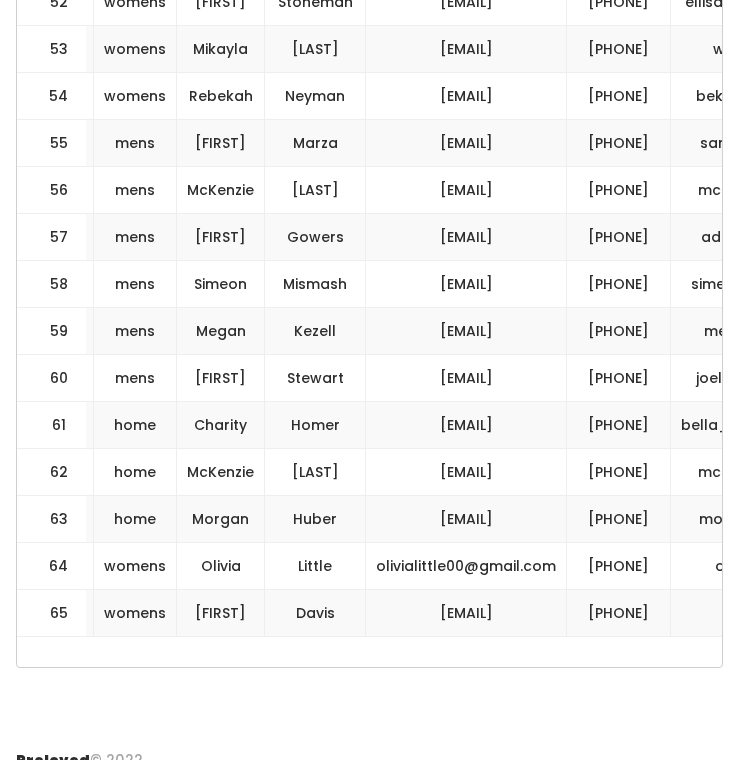 drag, startPoint x: 582, startPoint y: 593, endPoint x: 374, endPoint y: 593, distance: 208 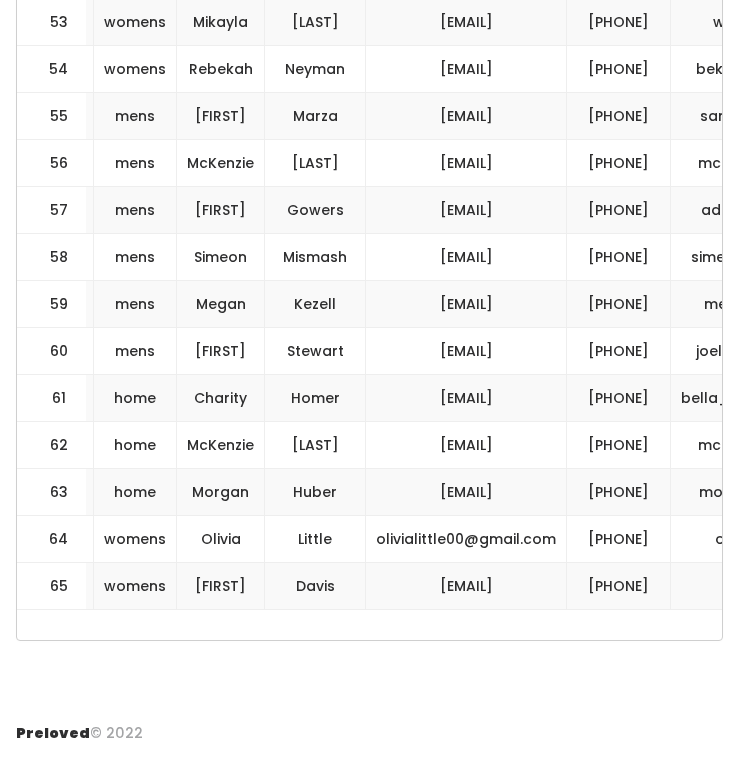 drag, startPoint x: 600, startPoint y: 609, endPoint x: 340, endPoint y: 602, distance: 260.0942 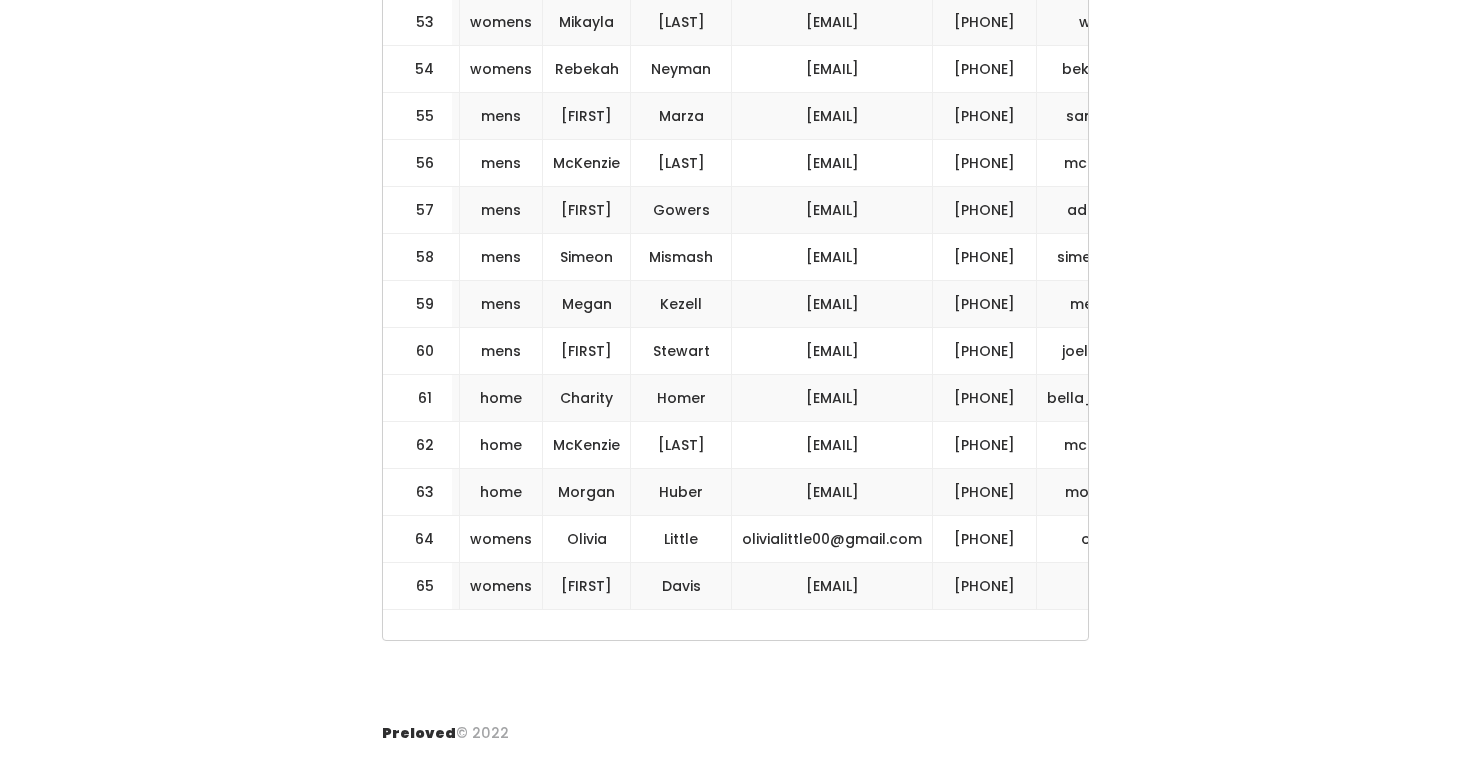 scroll, scrollTop: 4085, scrollLeft: 0, axis: vertical 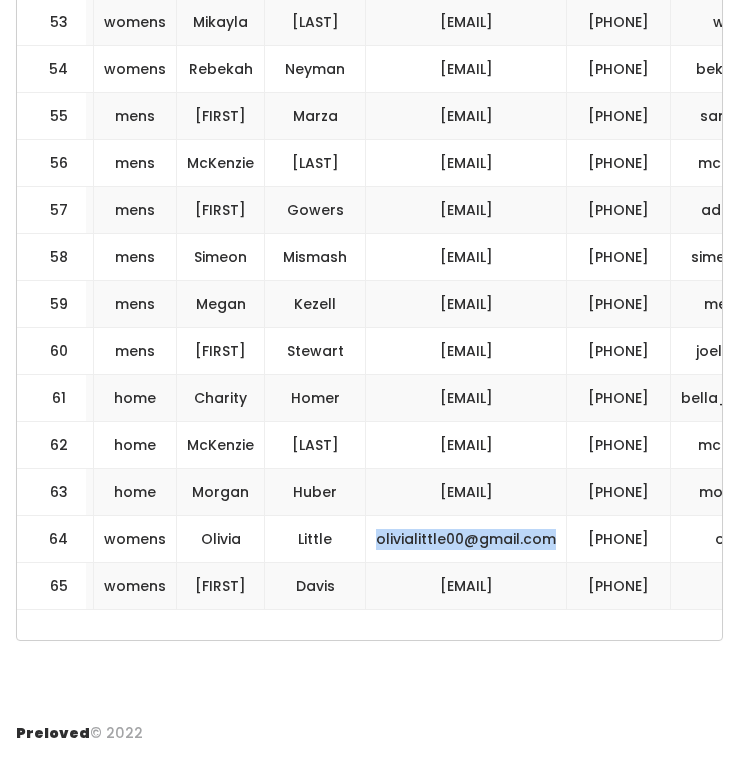 drag, startPoint x: 581, startPoint y: 525, endPoint x: 342, endPoint y: 541, distance: 239.53497 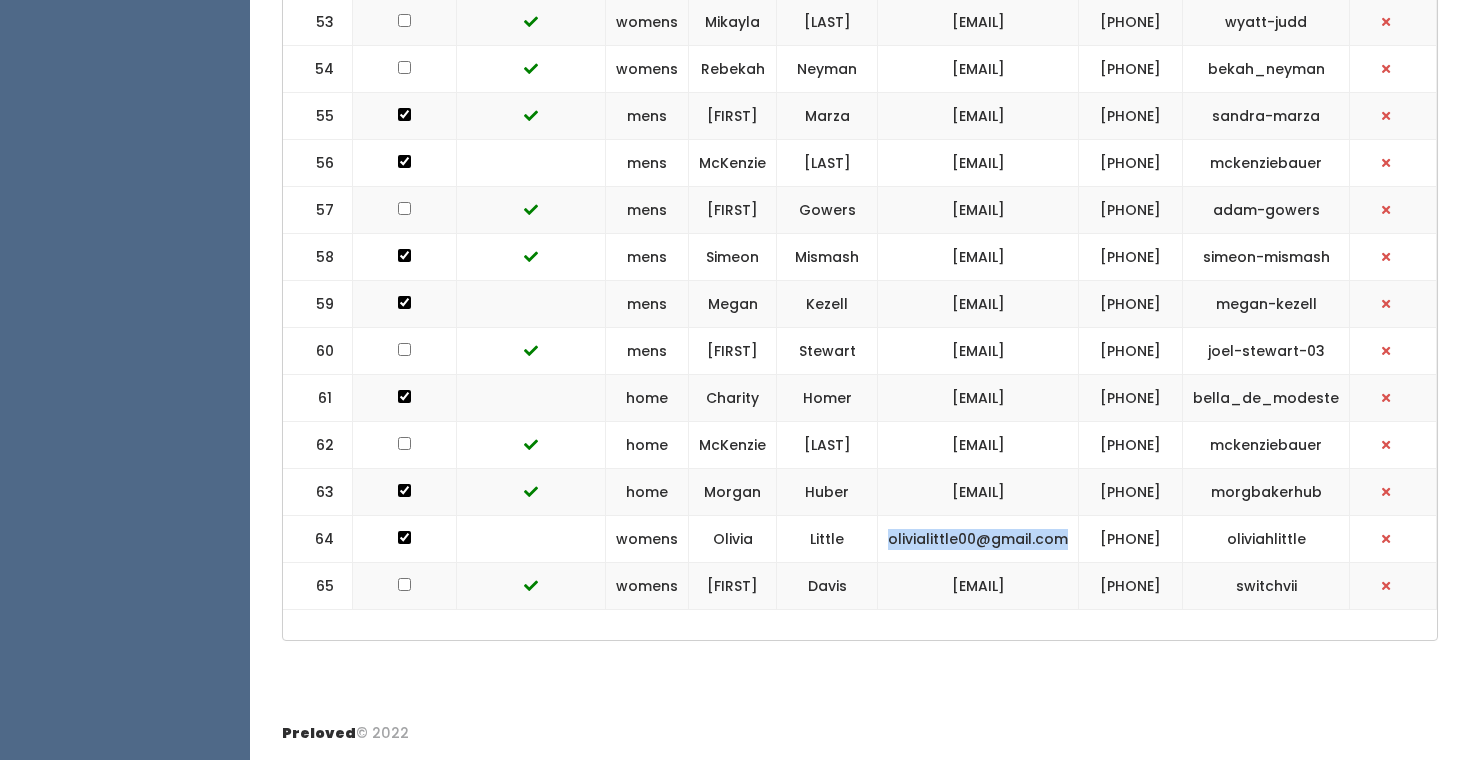 scroll, scrollTop: 0, scrollLeft: 360, axis: horizontal 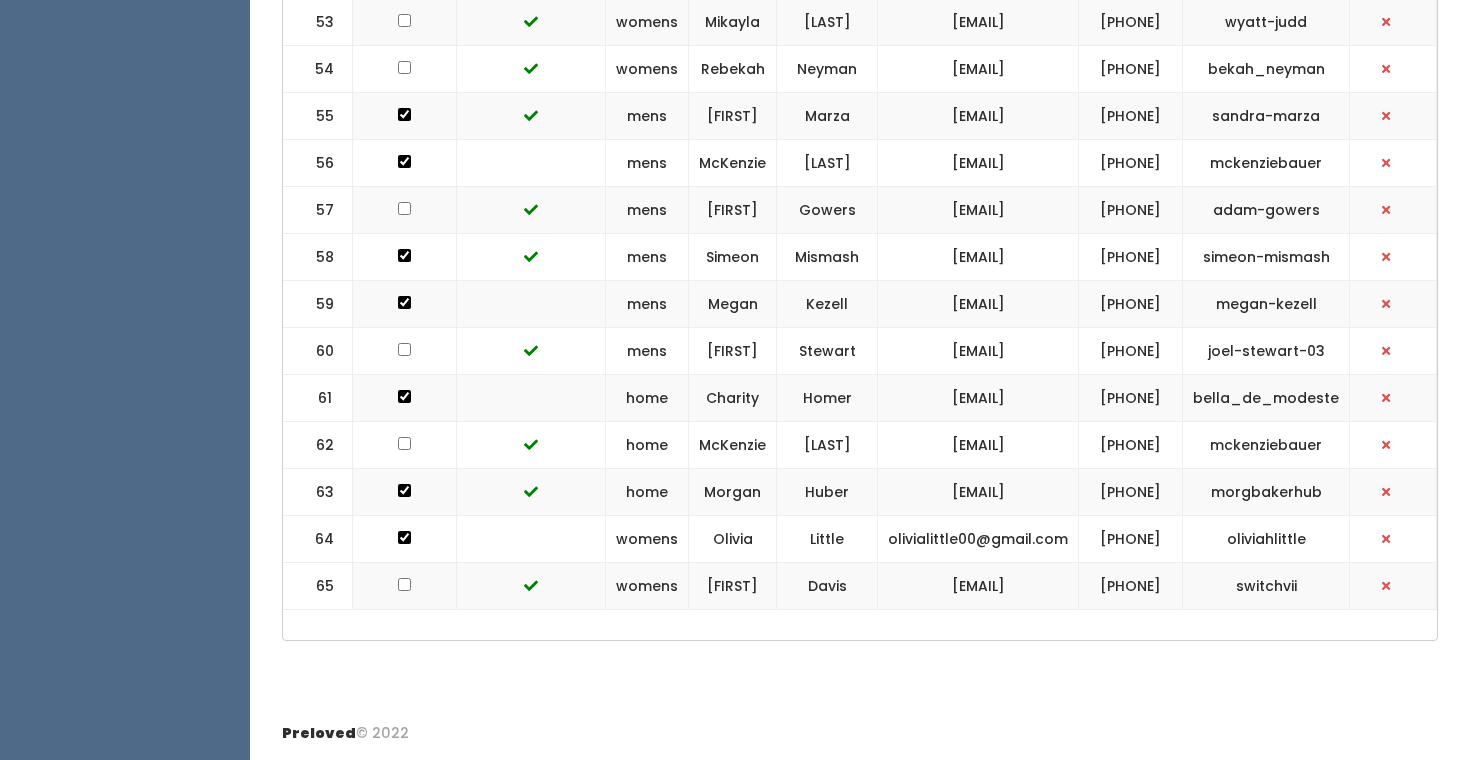 click on "[EMAIL]" at bounding box center (978, 445) 